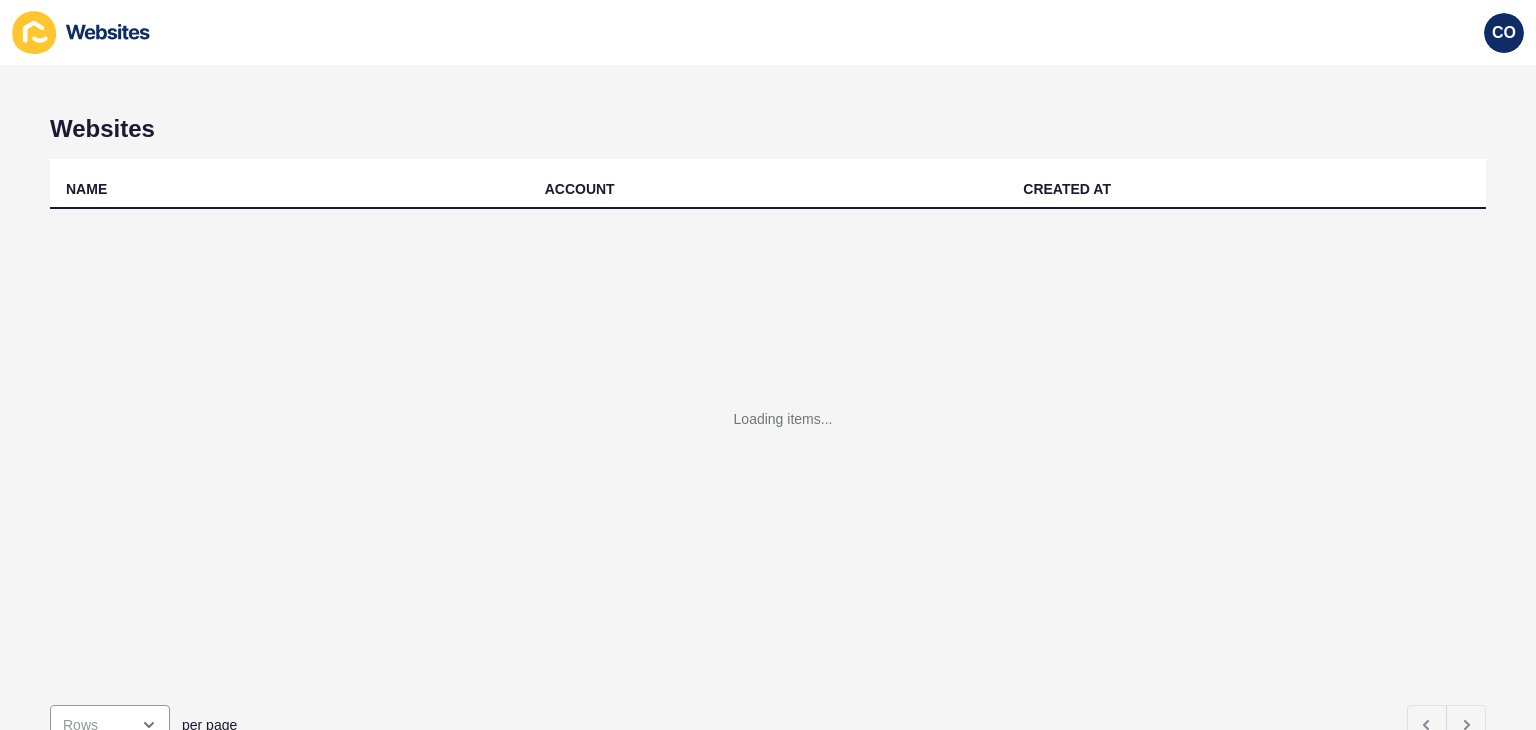 scroll, scrollTop: 0, scrollLeft: 0, axis: both 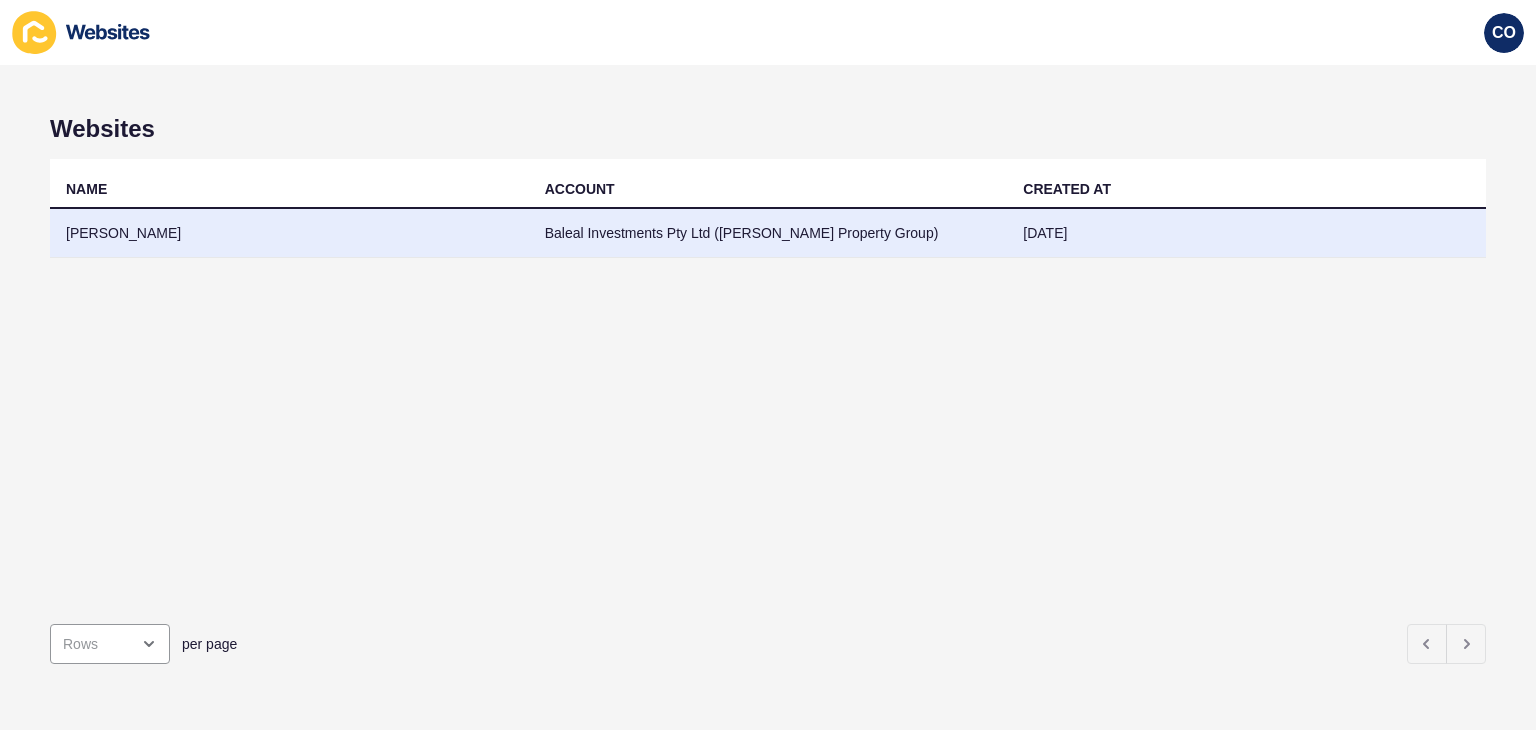 click on "[PERSON_NAME]" at bounding box center [289, 233] 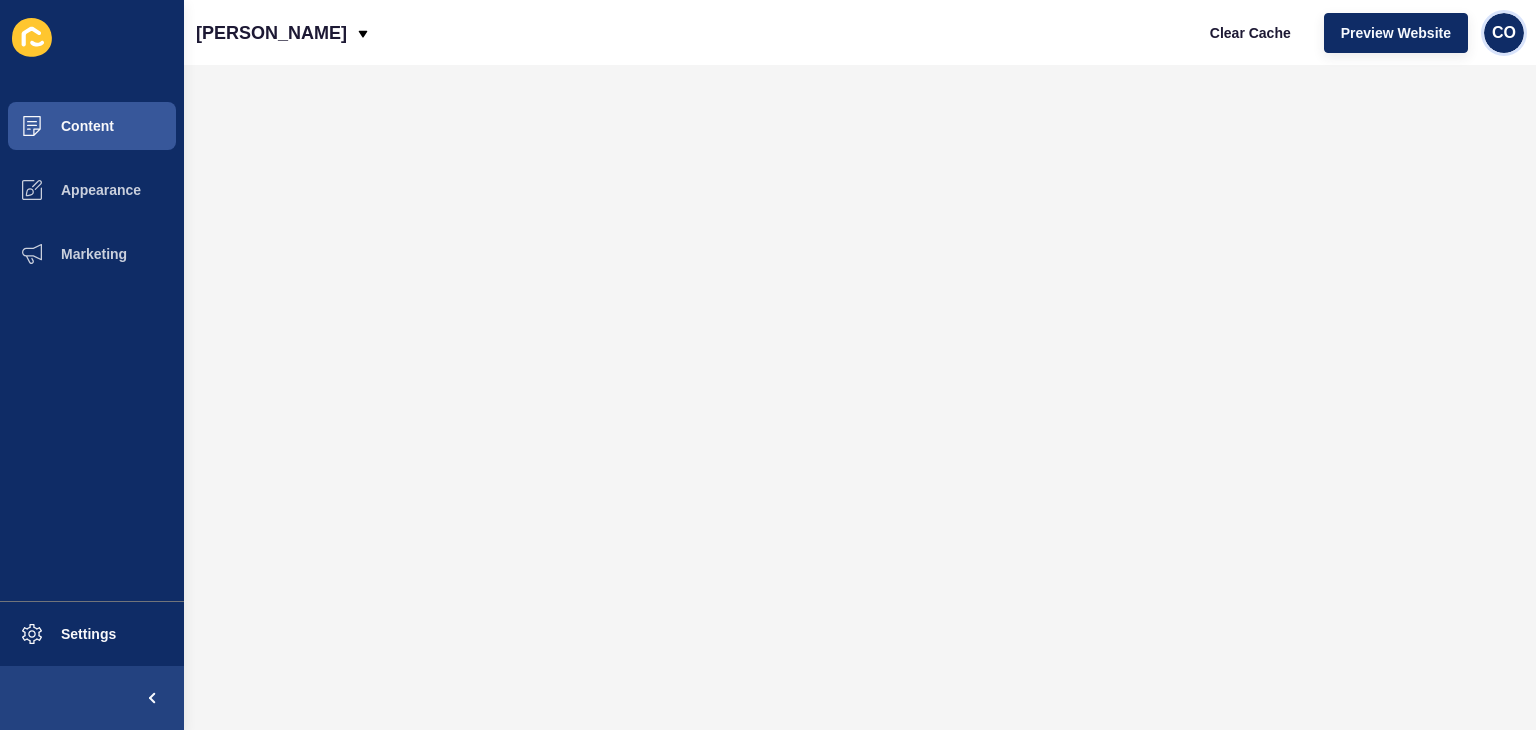 click on "CO" at bounding box center (1504, 33) 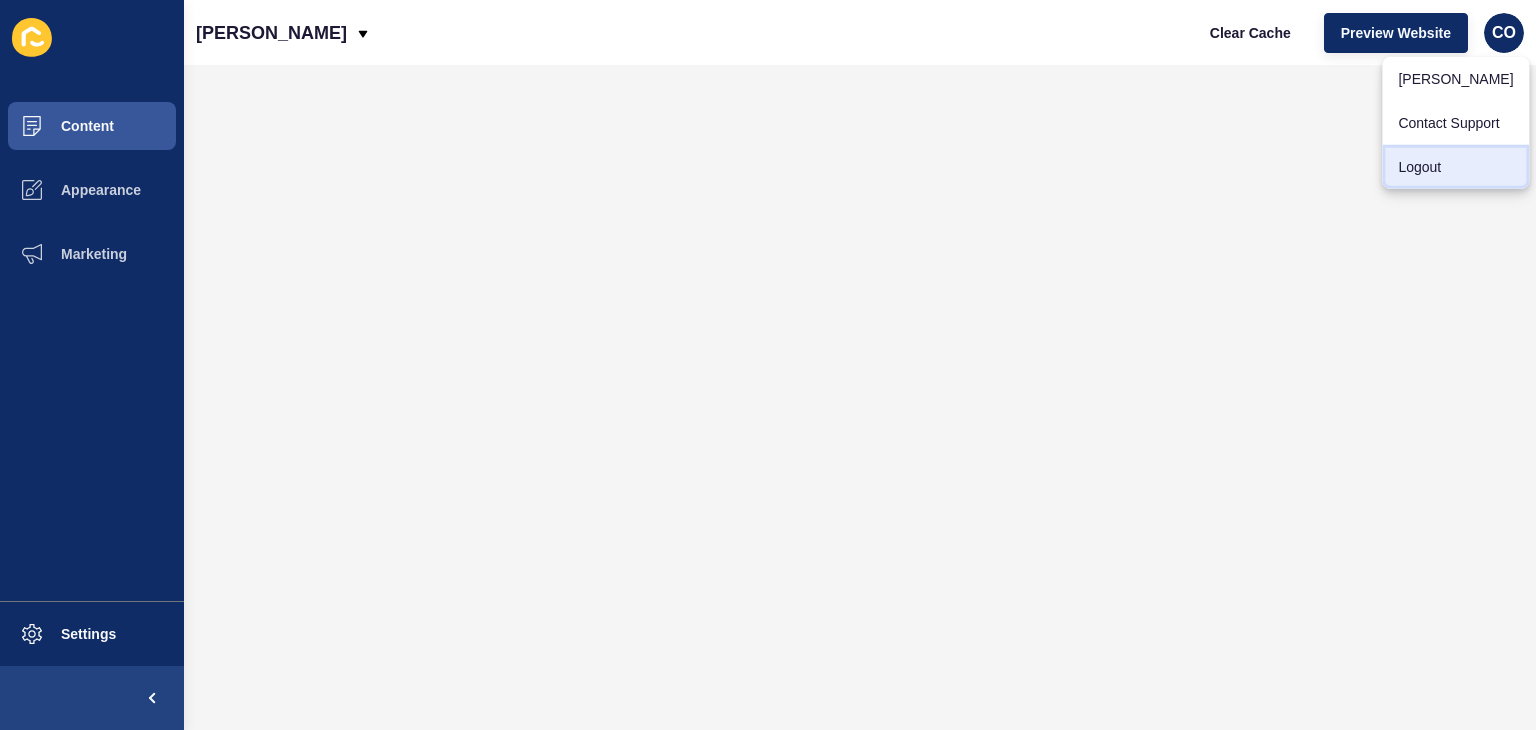 click on "Logout" at bounding box center (1455, 167) 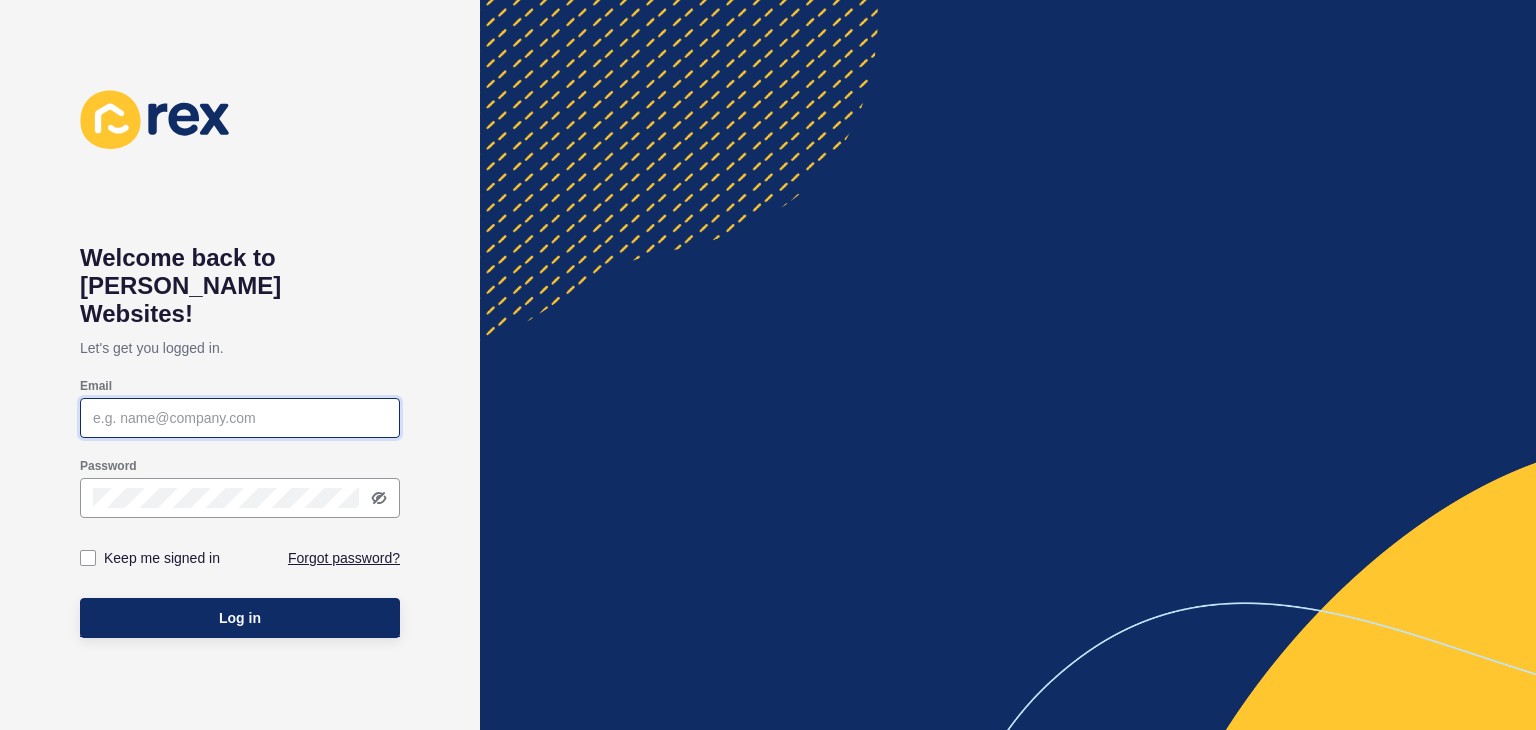 click on "Email" at bounding box center [240, 418] 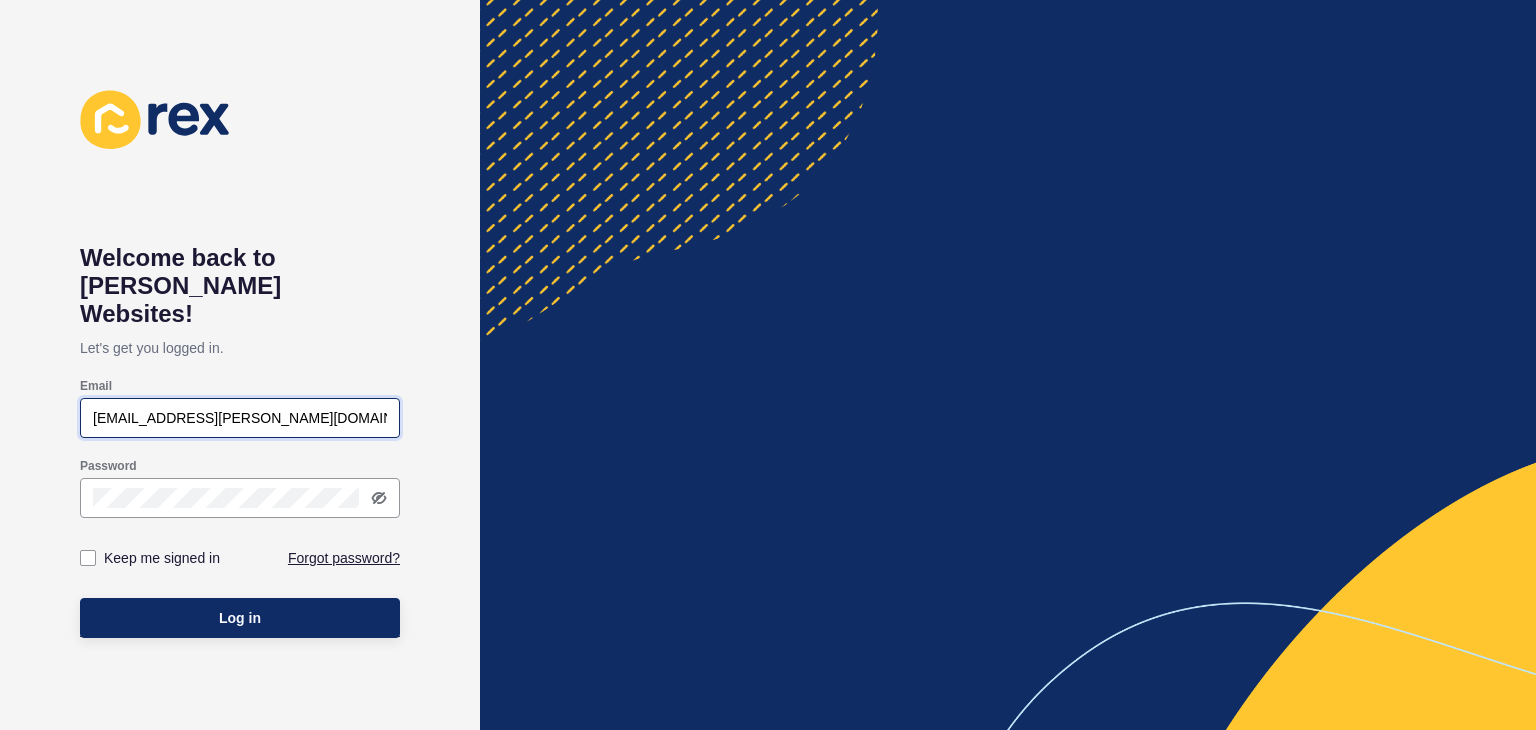 type on "[EMAIL_ADDRESS][PERSON_NAME][DOMAIN_NAME]" 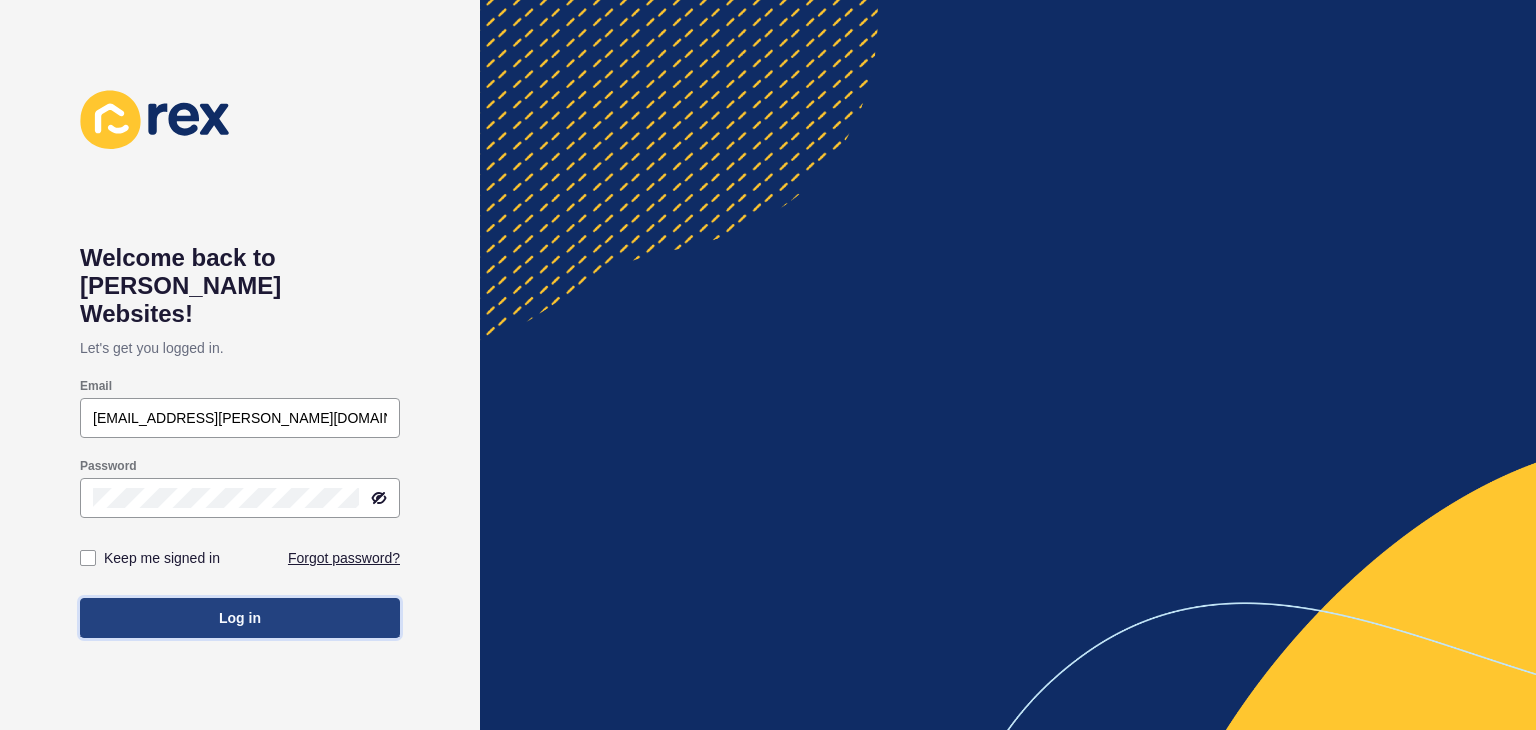 click on "Log in" at bounding box center [240, 618] 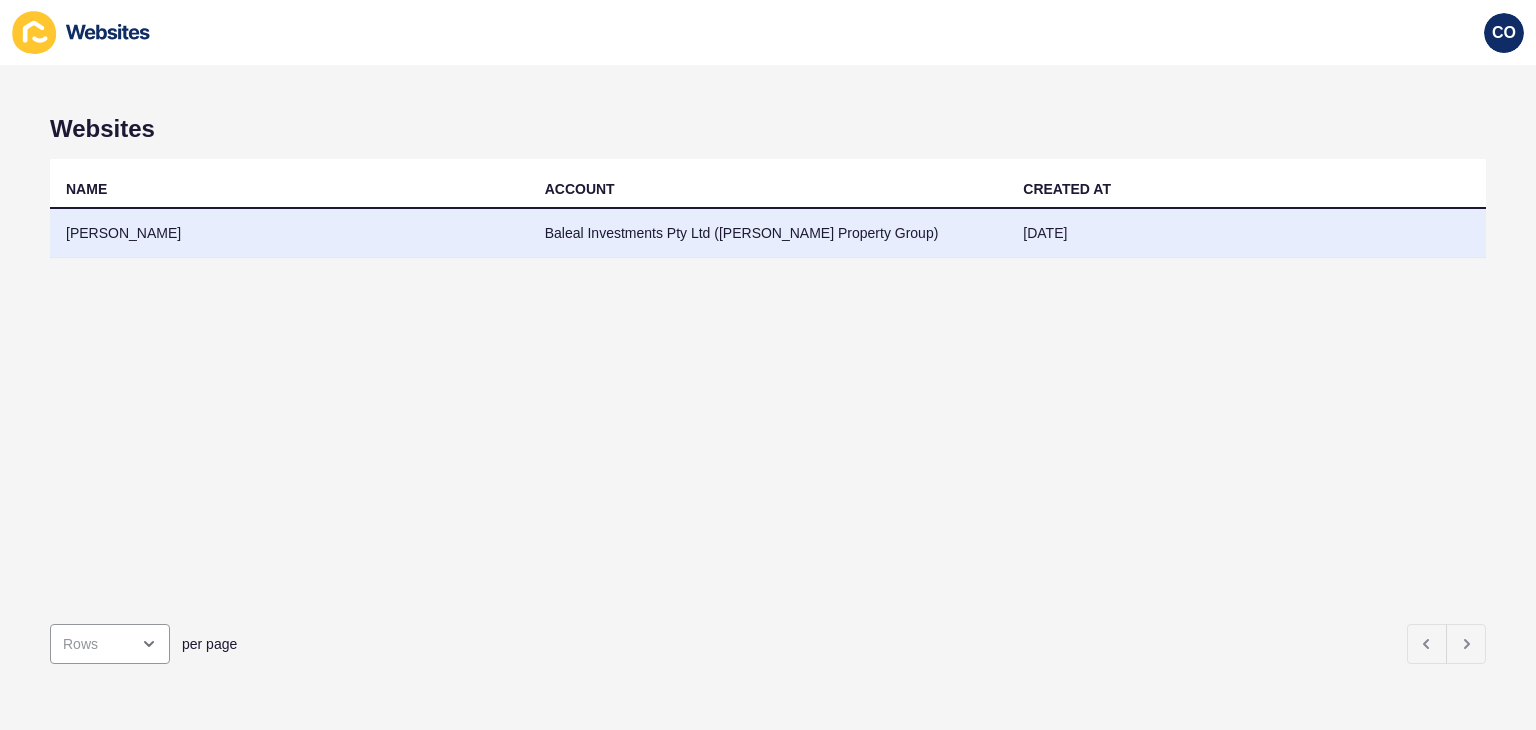 click on "[PERSON_NAME]" at bounding box center (289, 233) 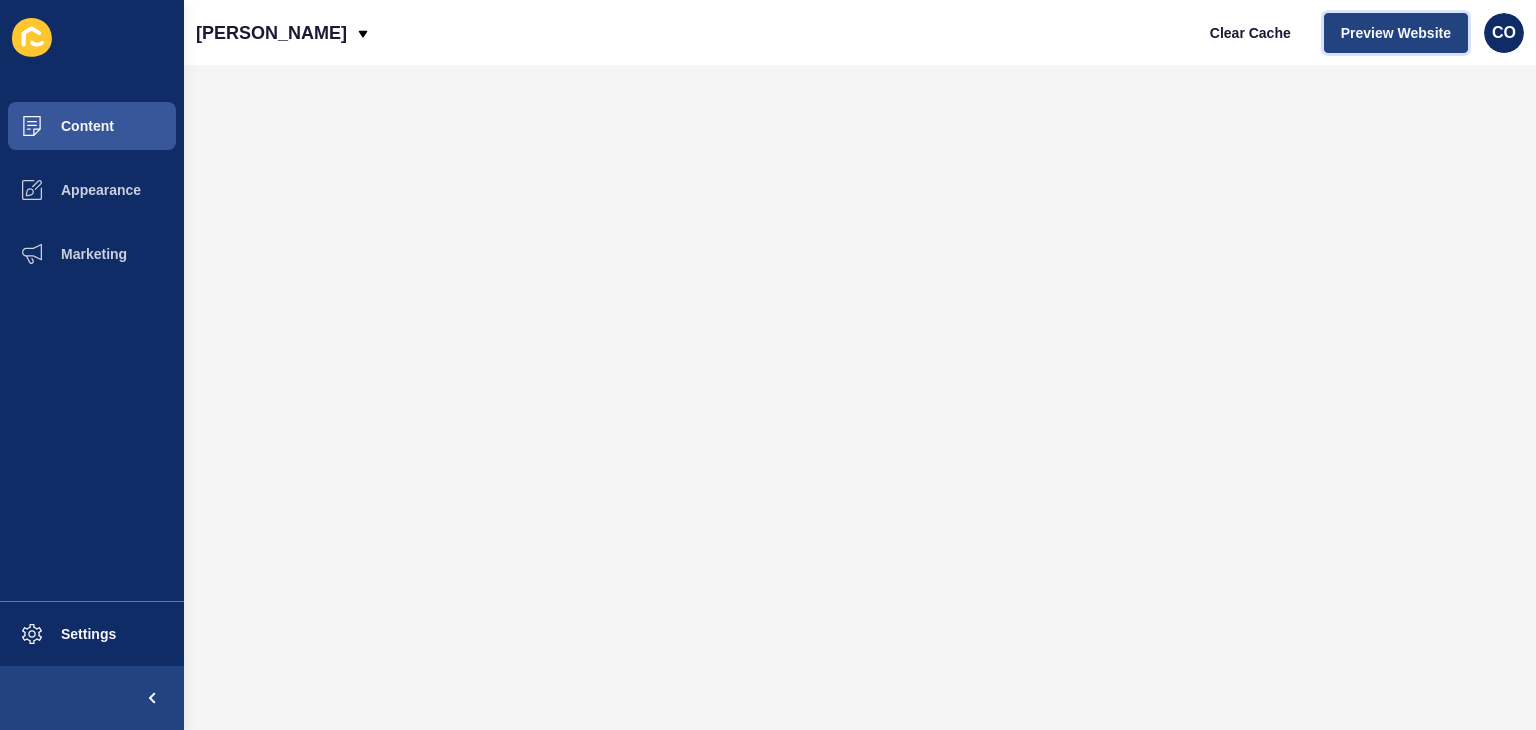 click on "Preview Website" at bounding box center (1396, 33) 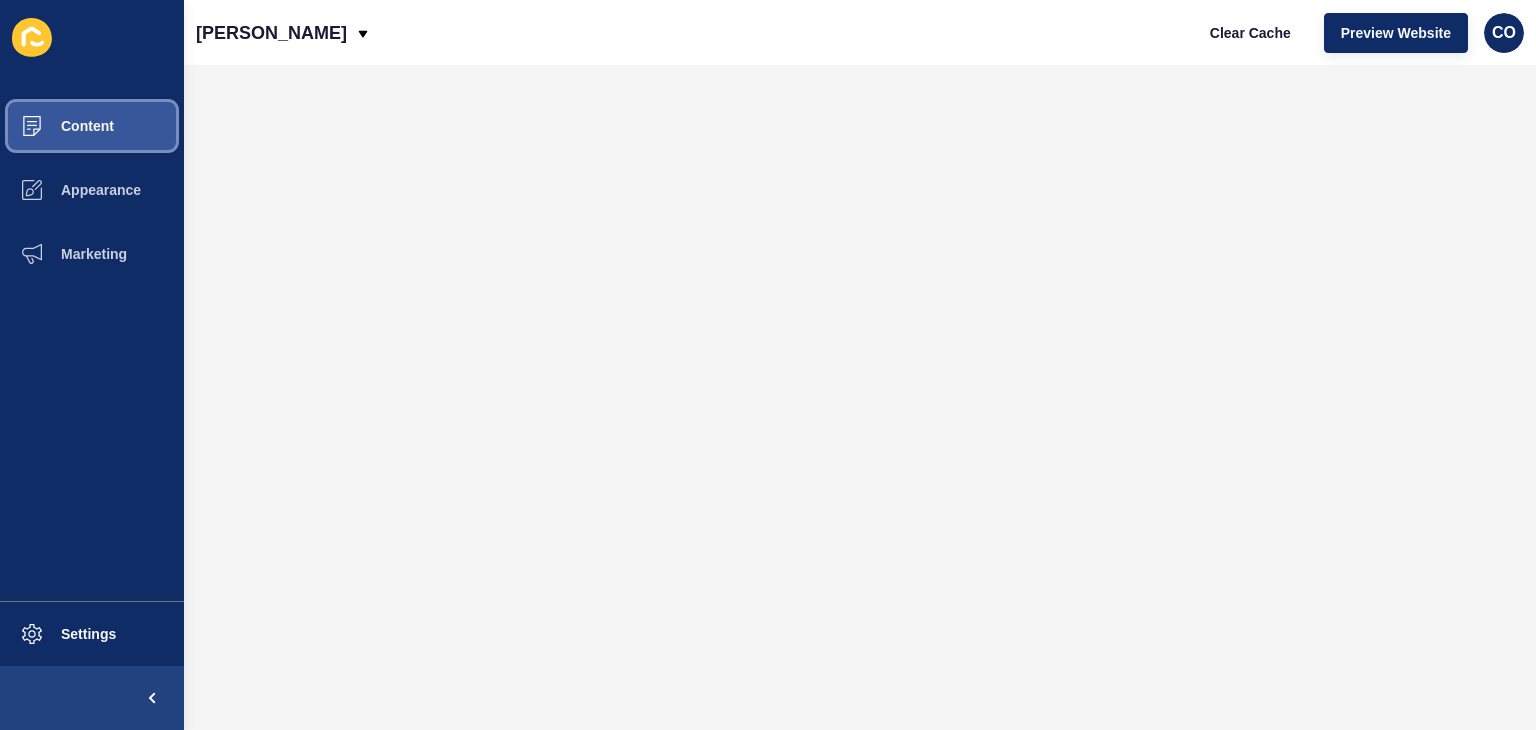 click on "Content" at bounding box center [92, 126] 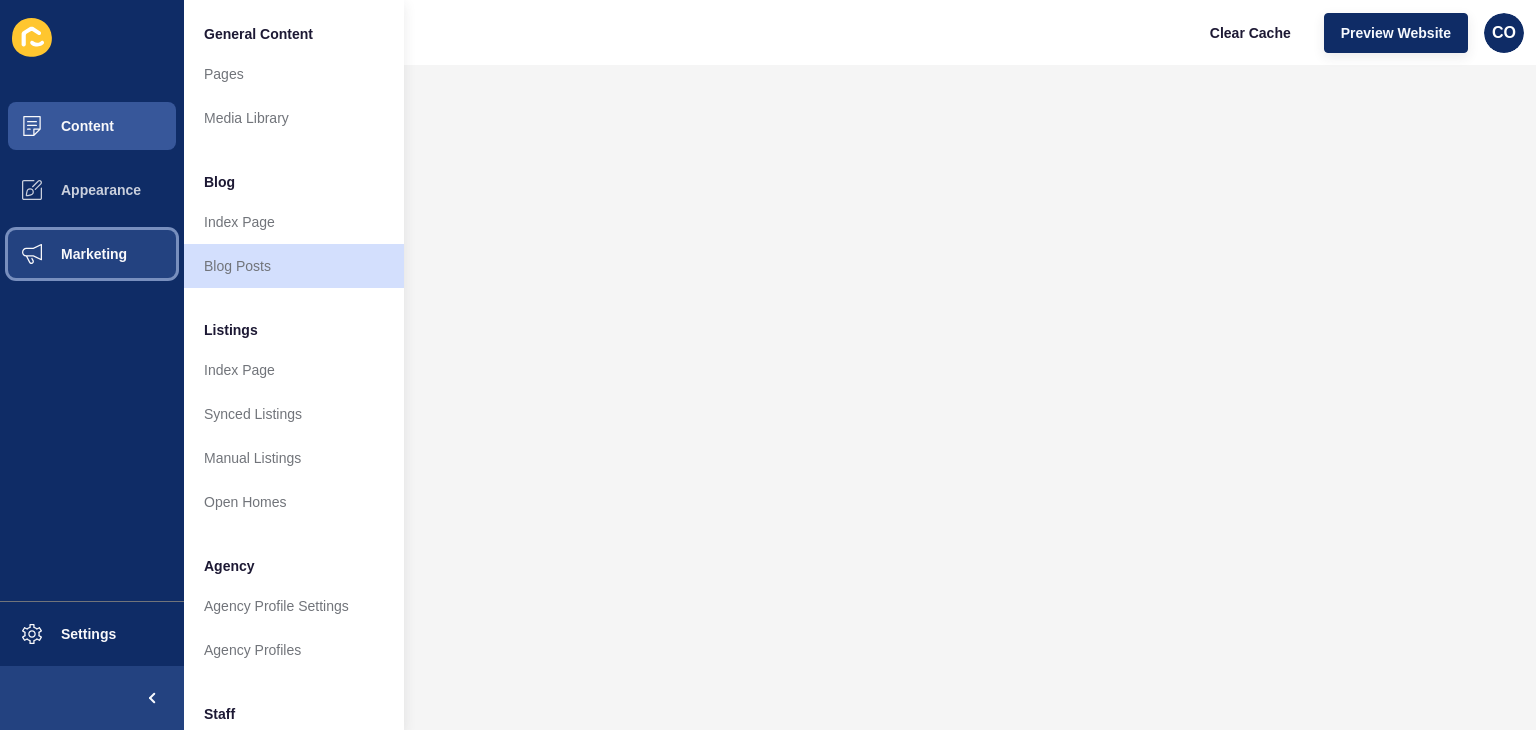 click on "Marketing" at bounding box center (62, 254) 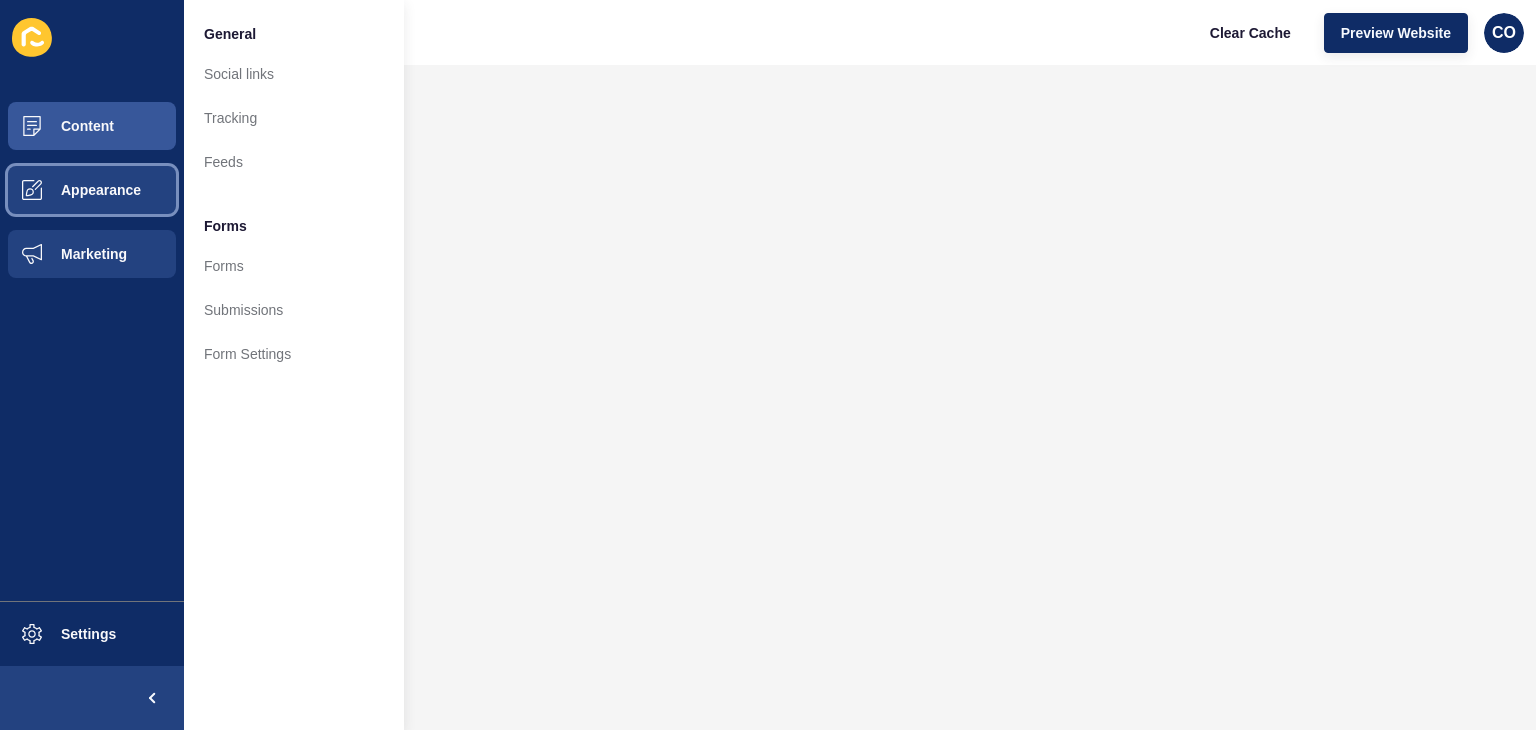 click on "Appearance" at bounding box center (69, 190) 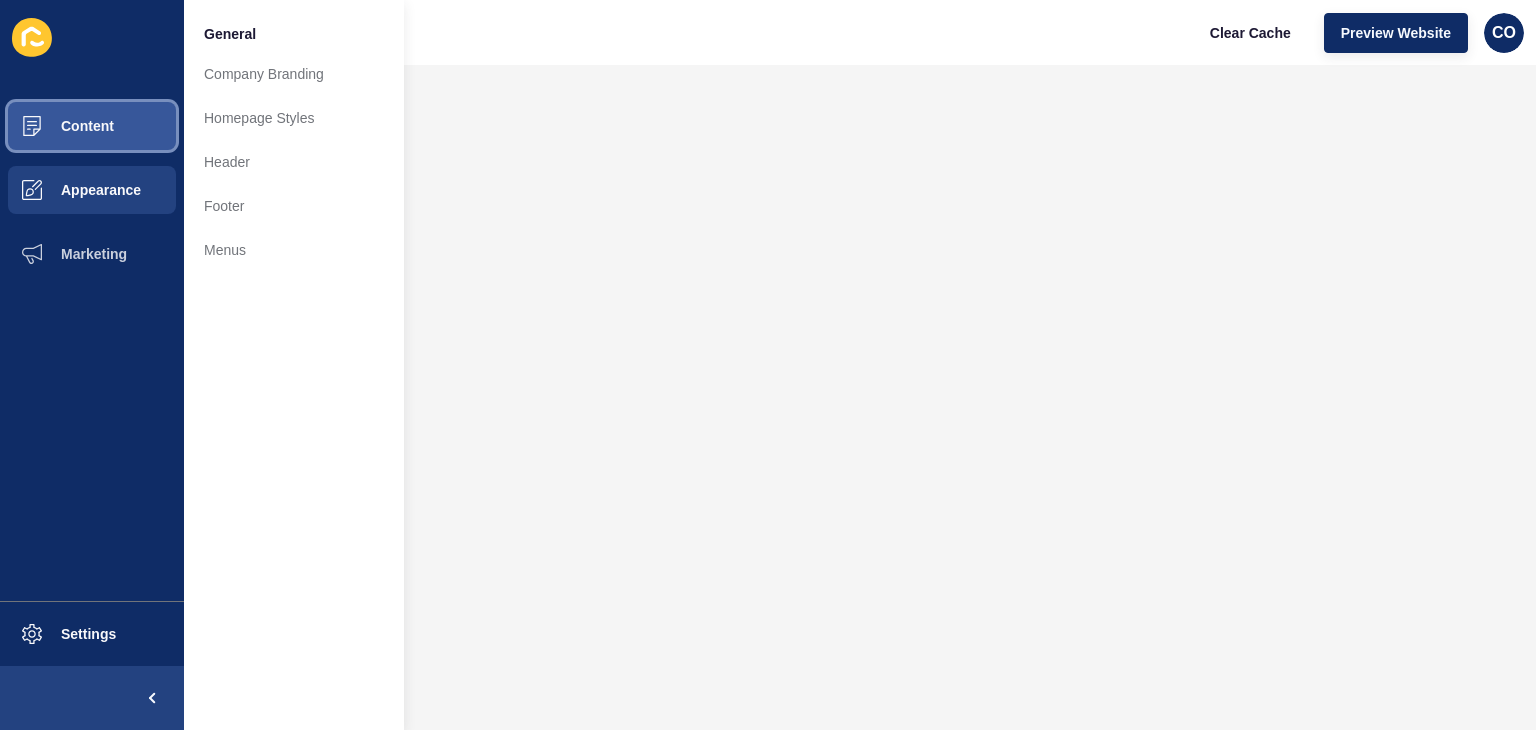 click on "Content" at bounding box center (92, 126) 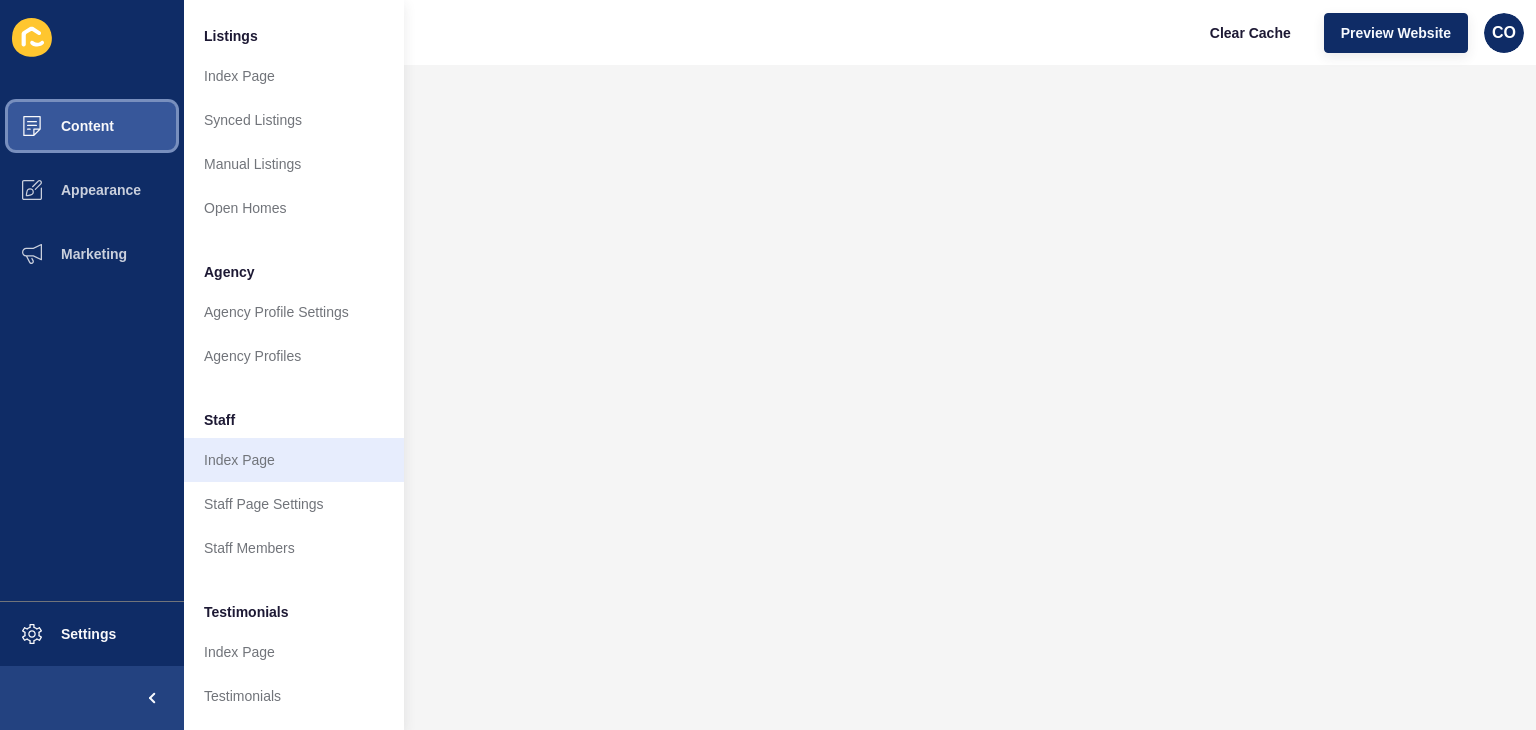 scroll, scrollTop: 300, scrollLeft: 0, axis: vertical 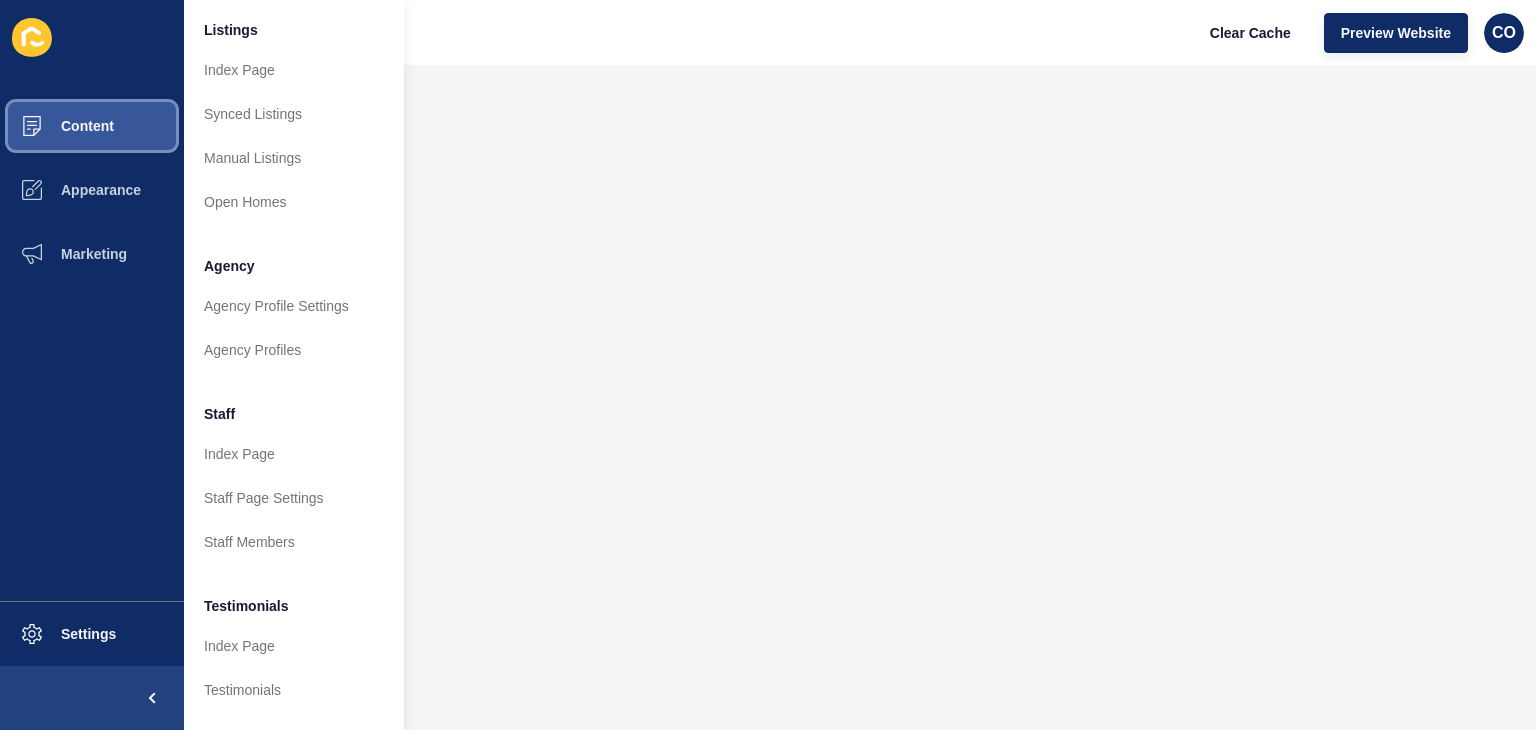 click on "Content" at bounding box center [92, 126] 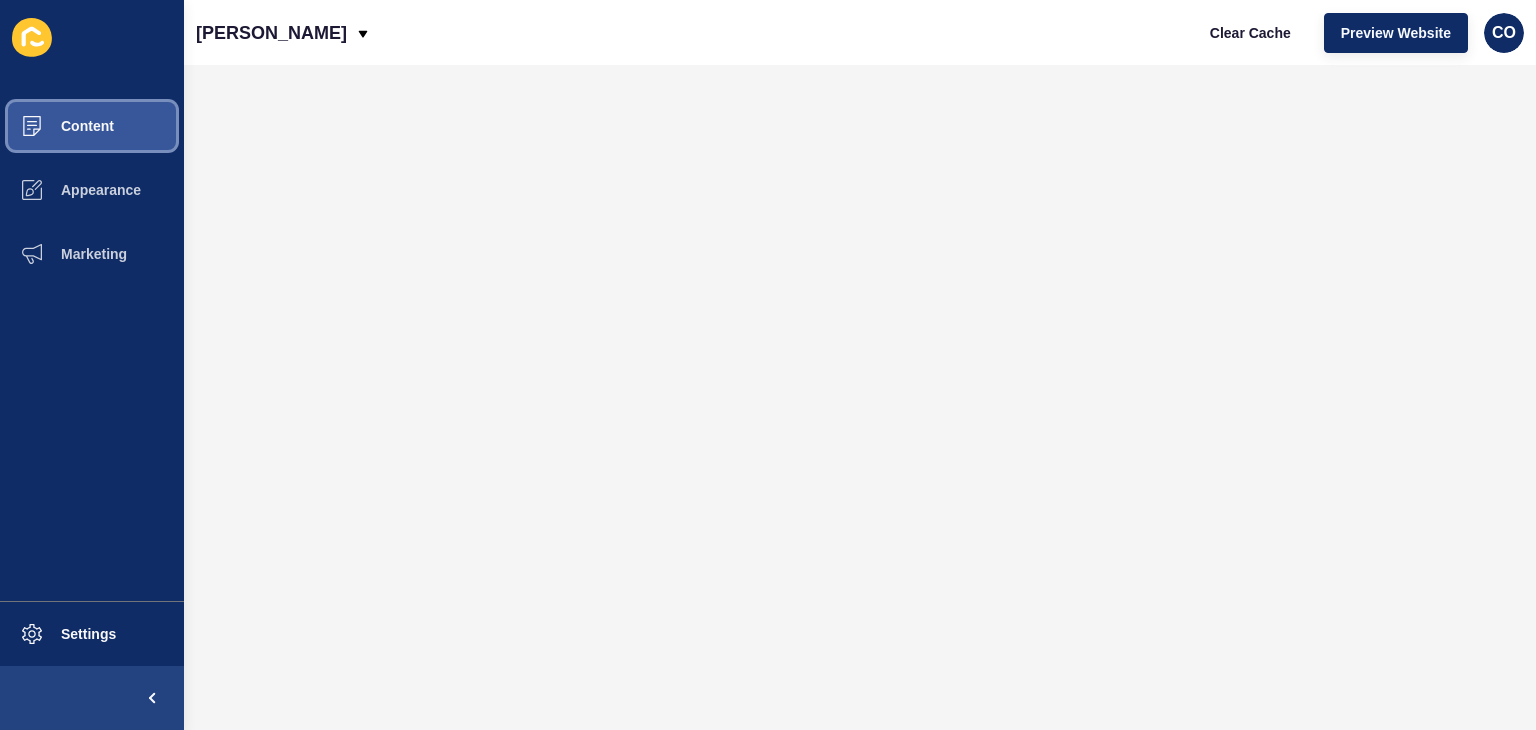 scroll, scrollTop: 0, scrollLeft: 0, axis: both 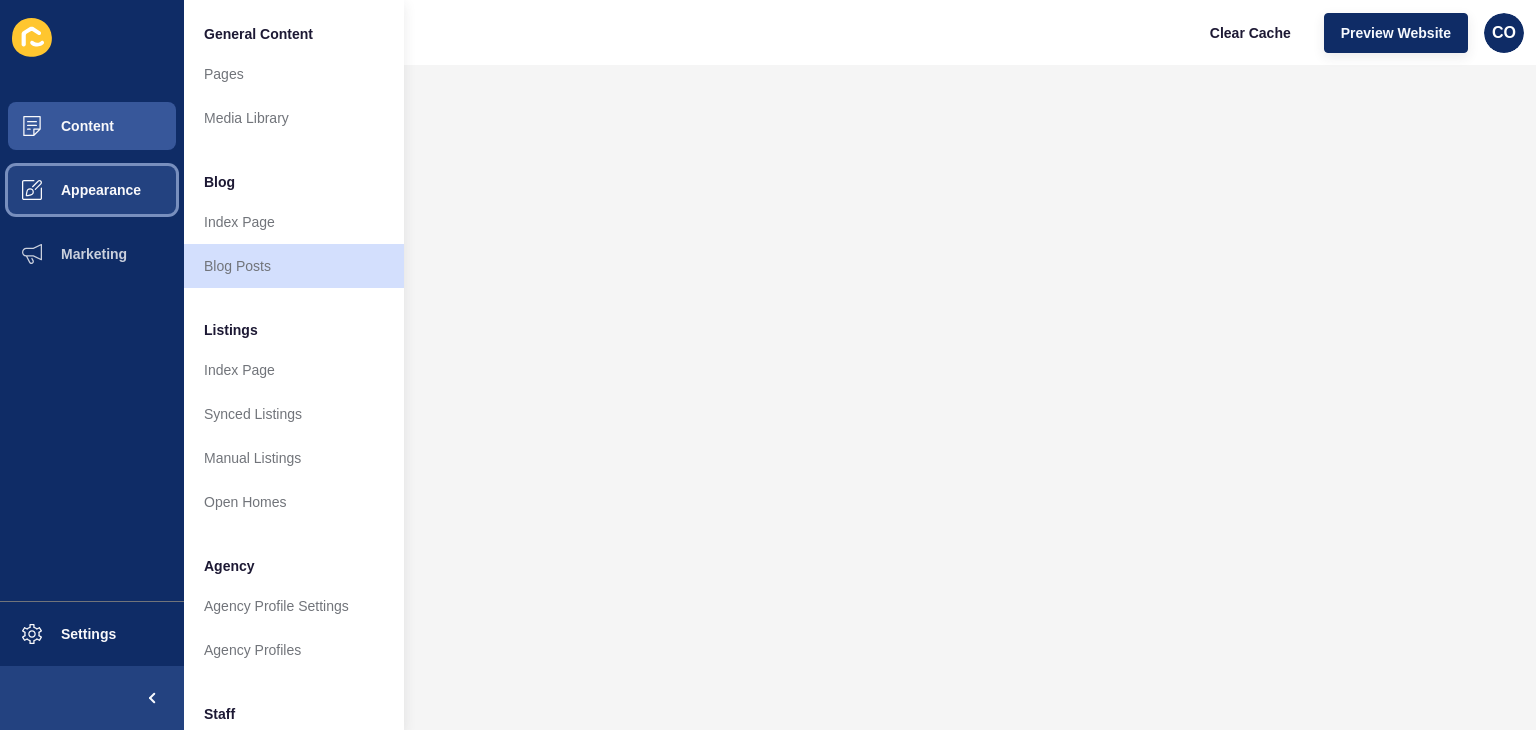 click on "Appearance" at bounding box center (69, 190) 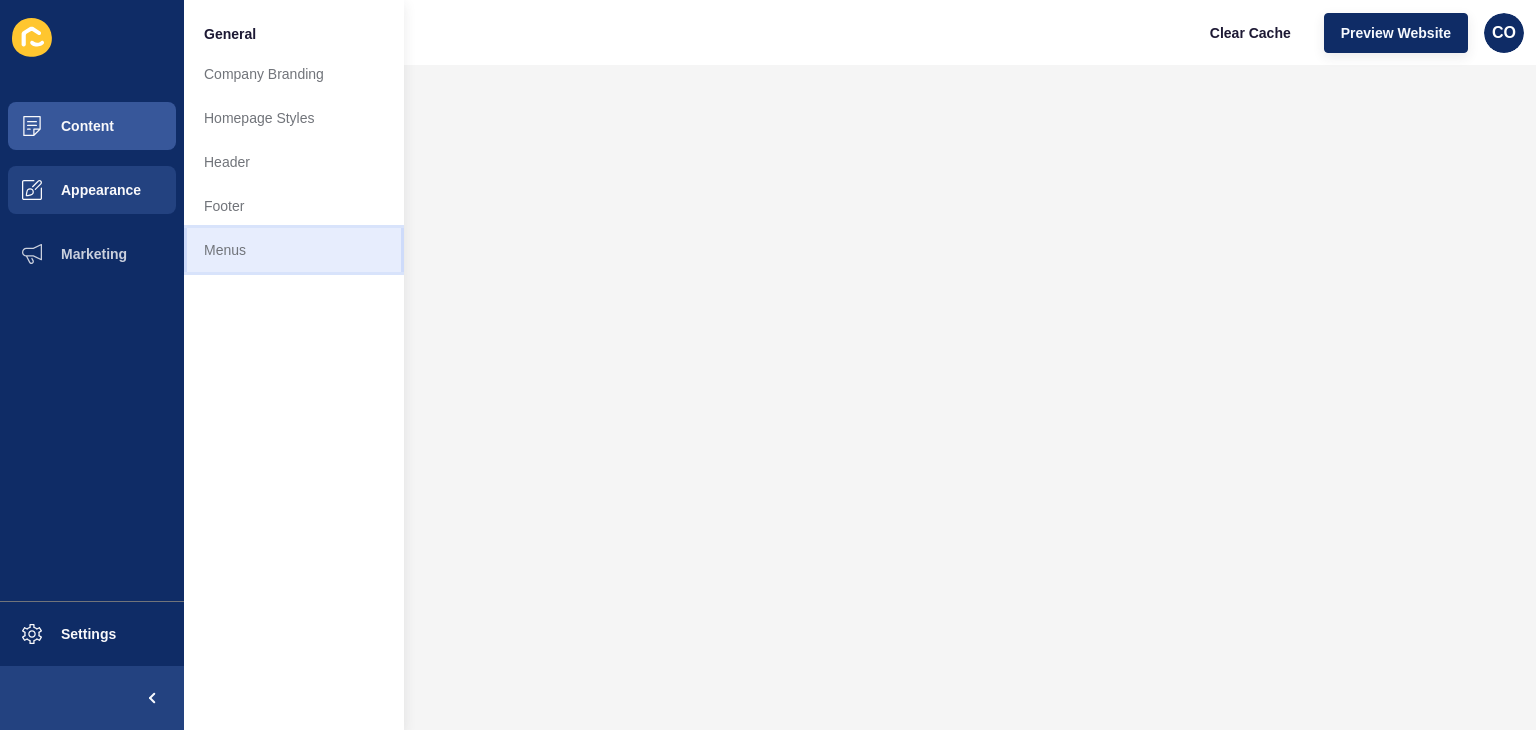 click on "Menus" at bounding box center (294, 250) 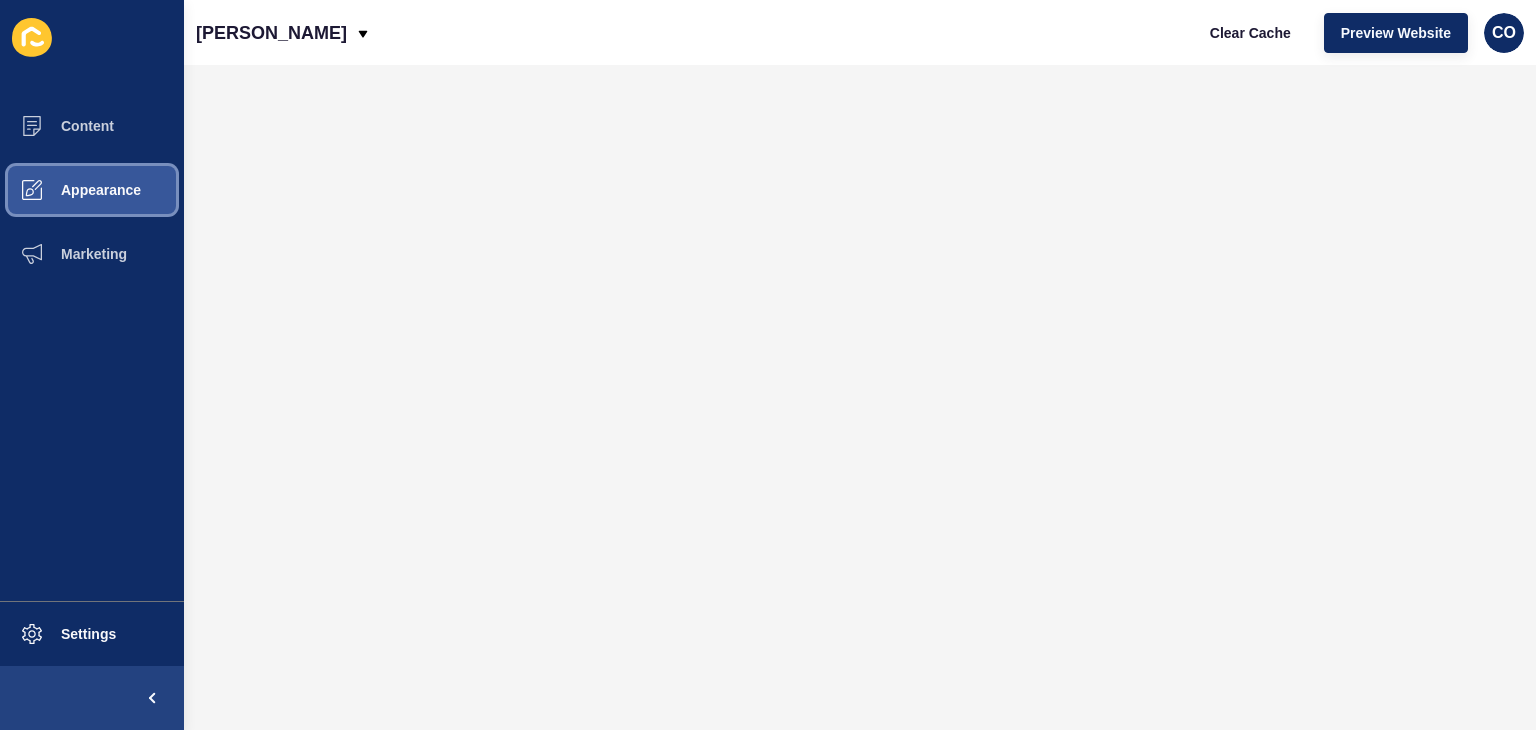 click on "Appearance" at bounding box center (69, 190) 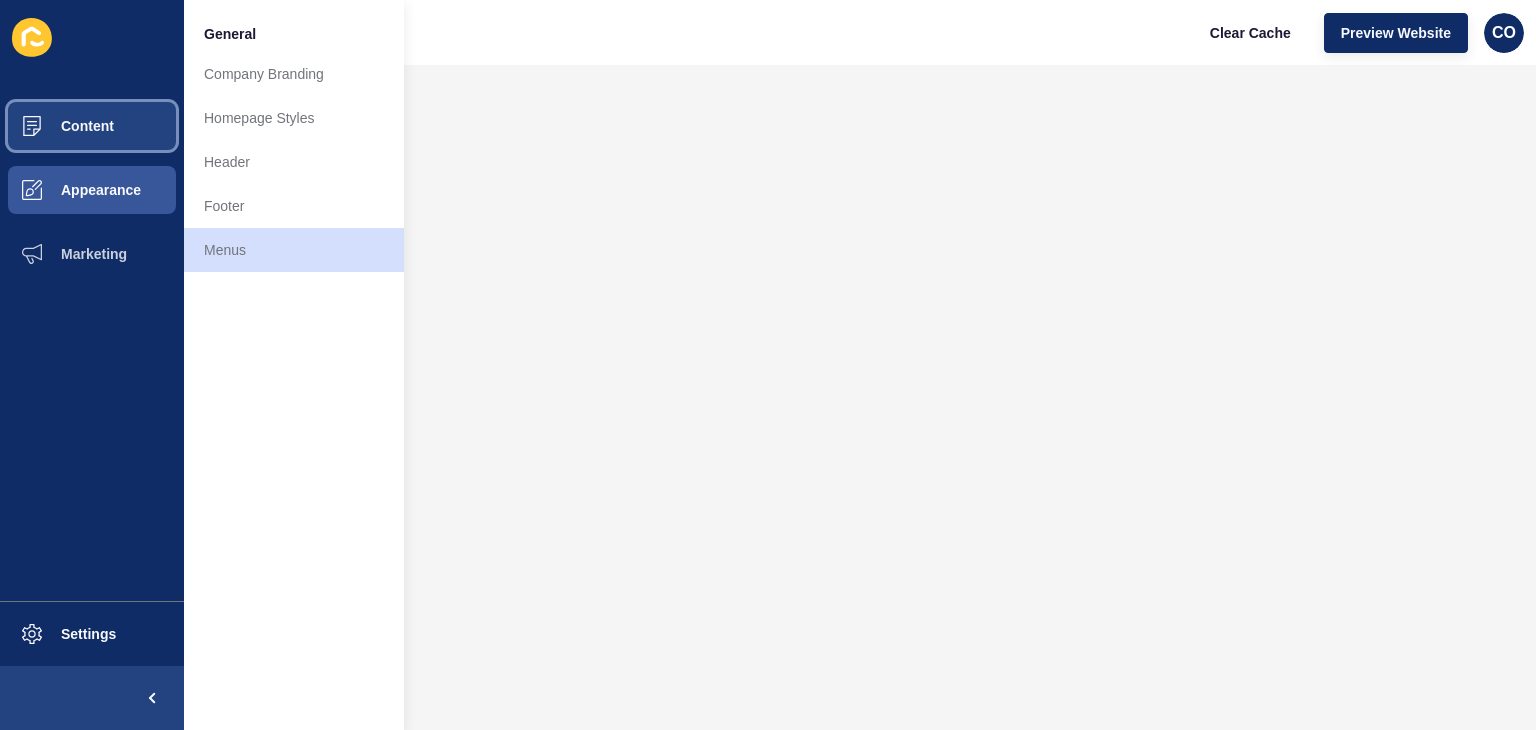 click on "Content" at bounding box center [92, 126] 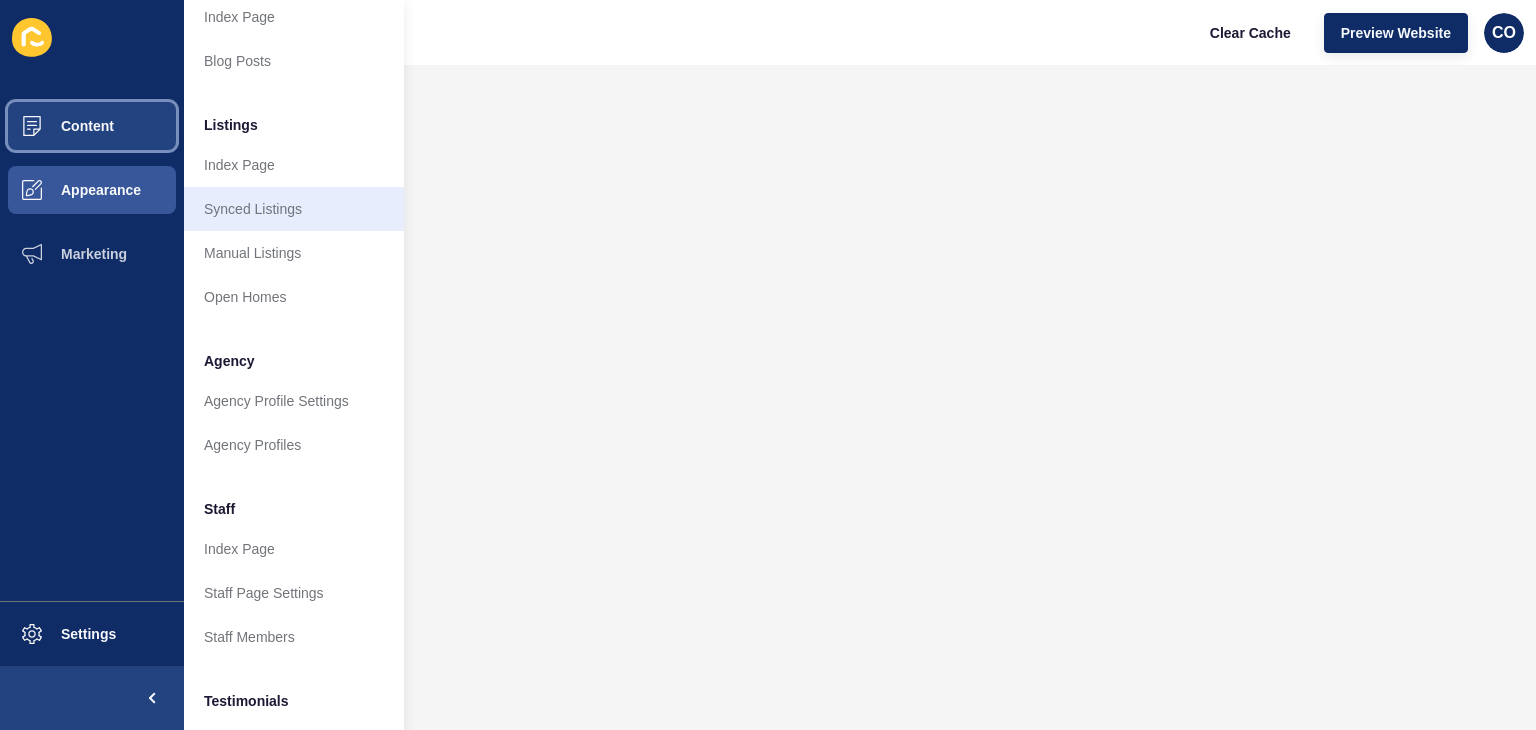 scroll, scrollTop: 300, scrollLeft: 0, axis: vertical 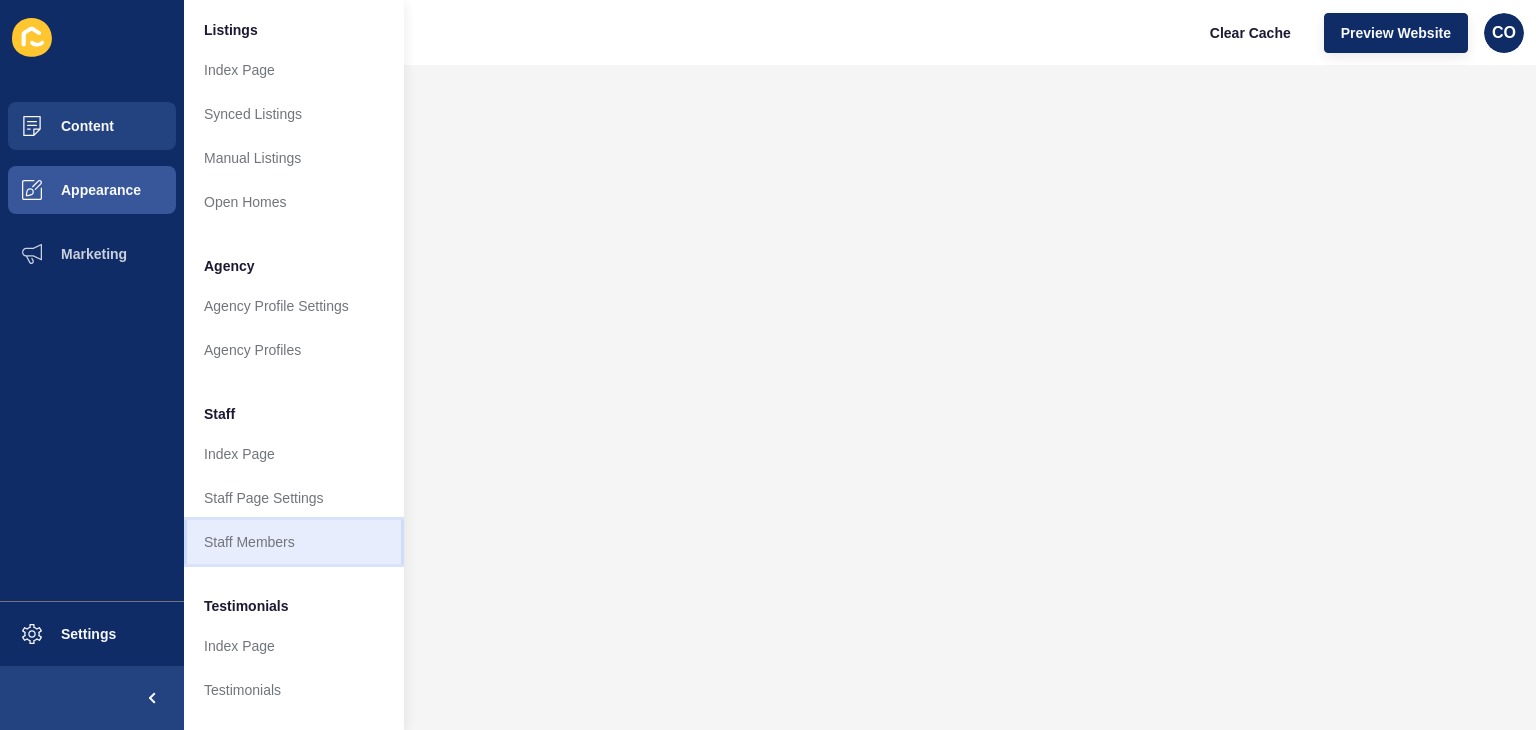 click on "Staff Members" at bounding box center (294, 542) 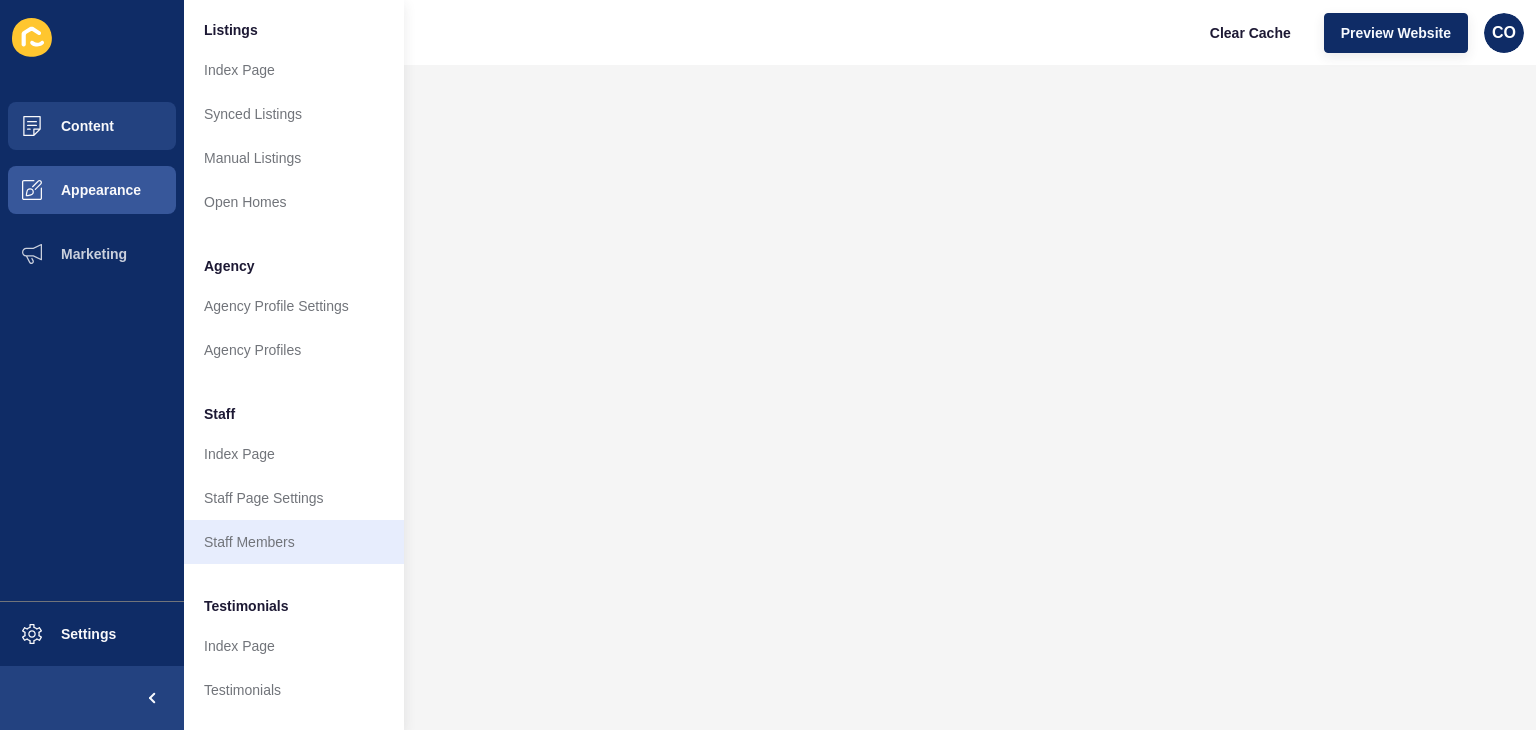 scroll, scrollTop: 0, scrollLeft: 0, axis: both 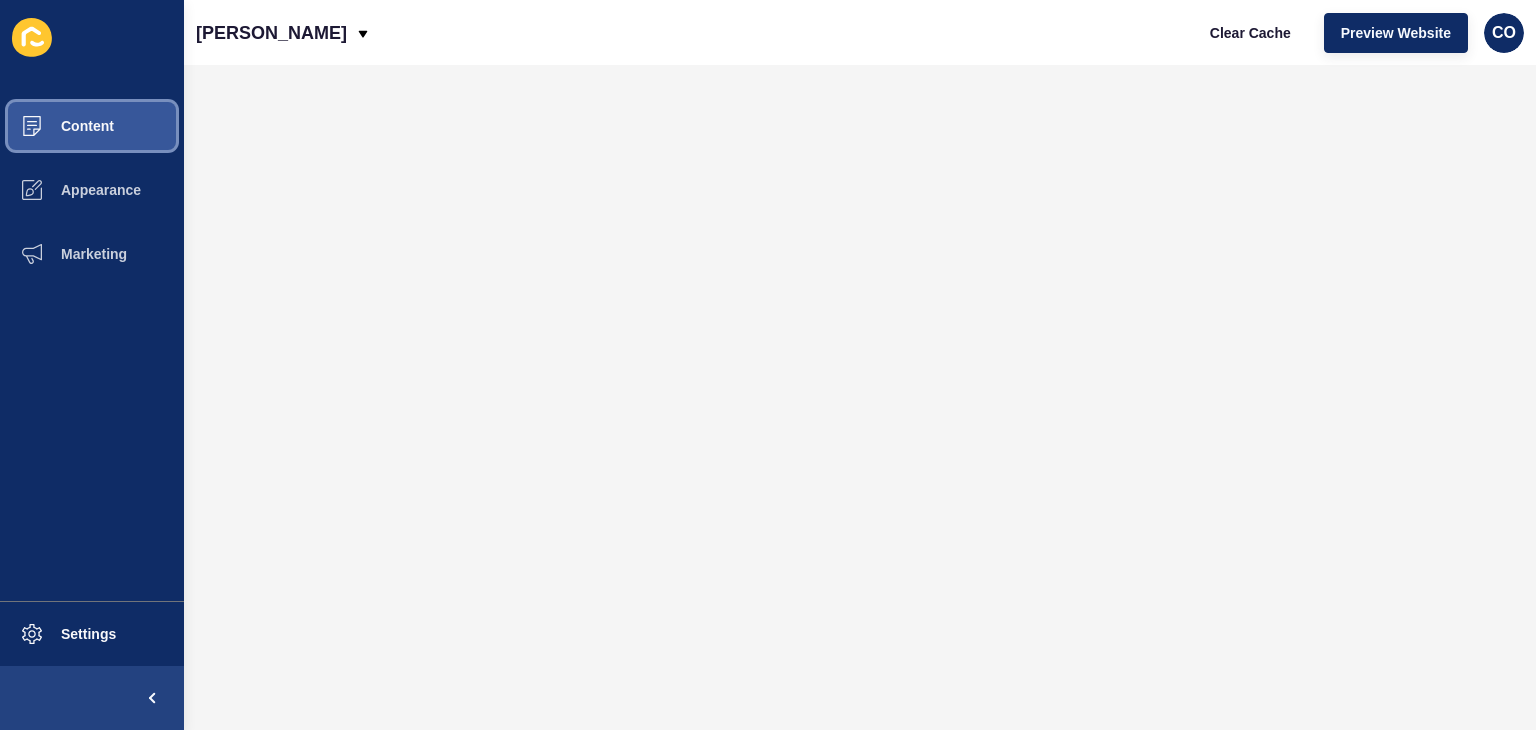 click on "Content" at bounding box center [92, 126] 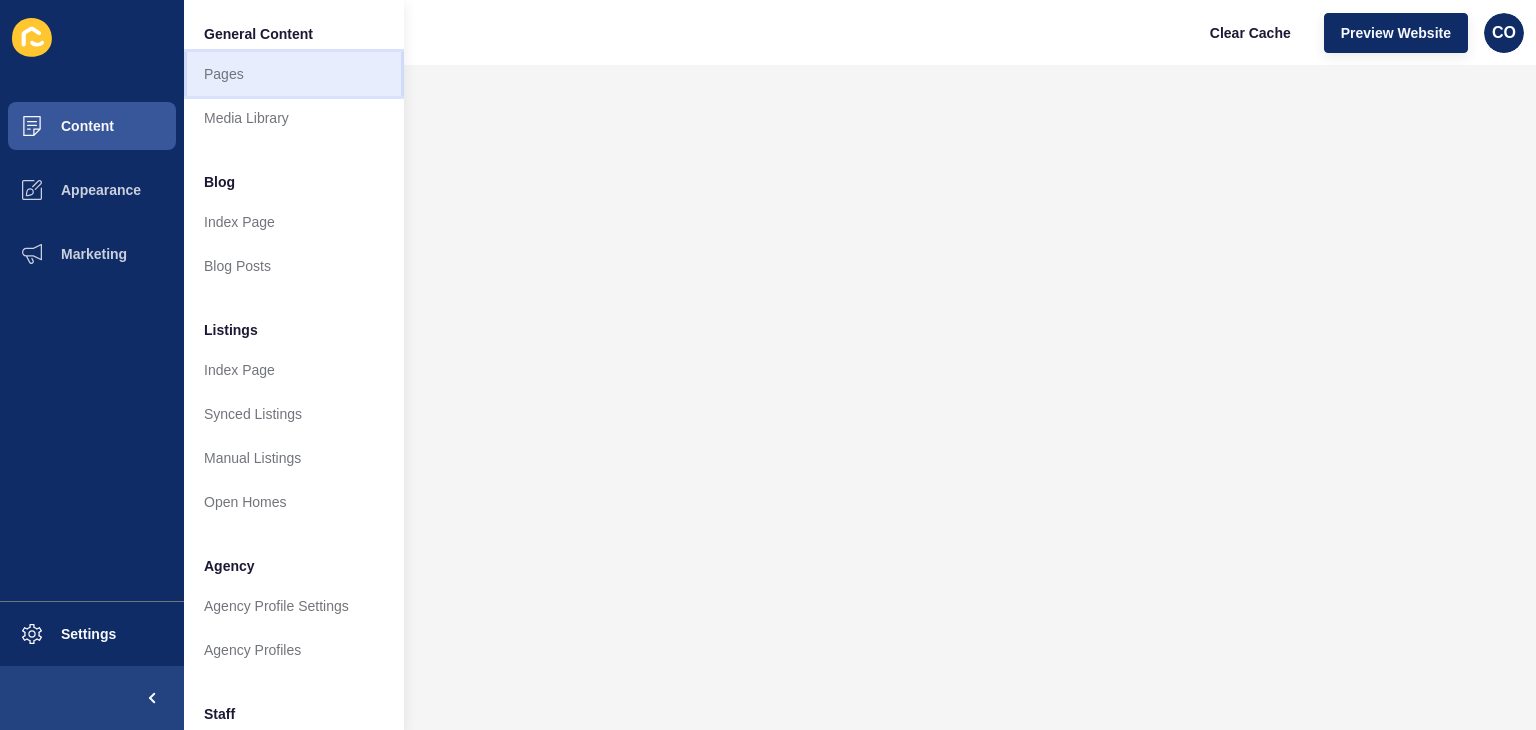 click on "Pages" at bounding box center [294, 74] 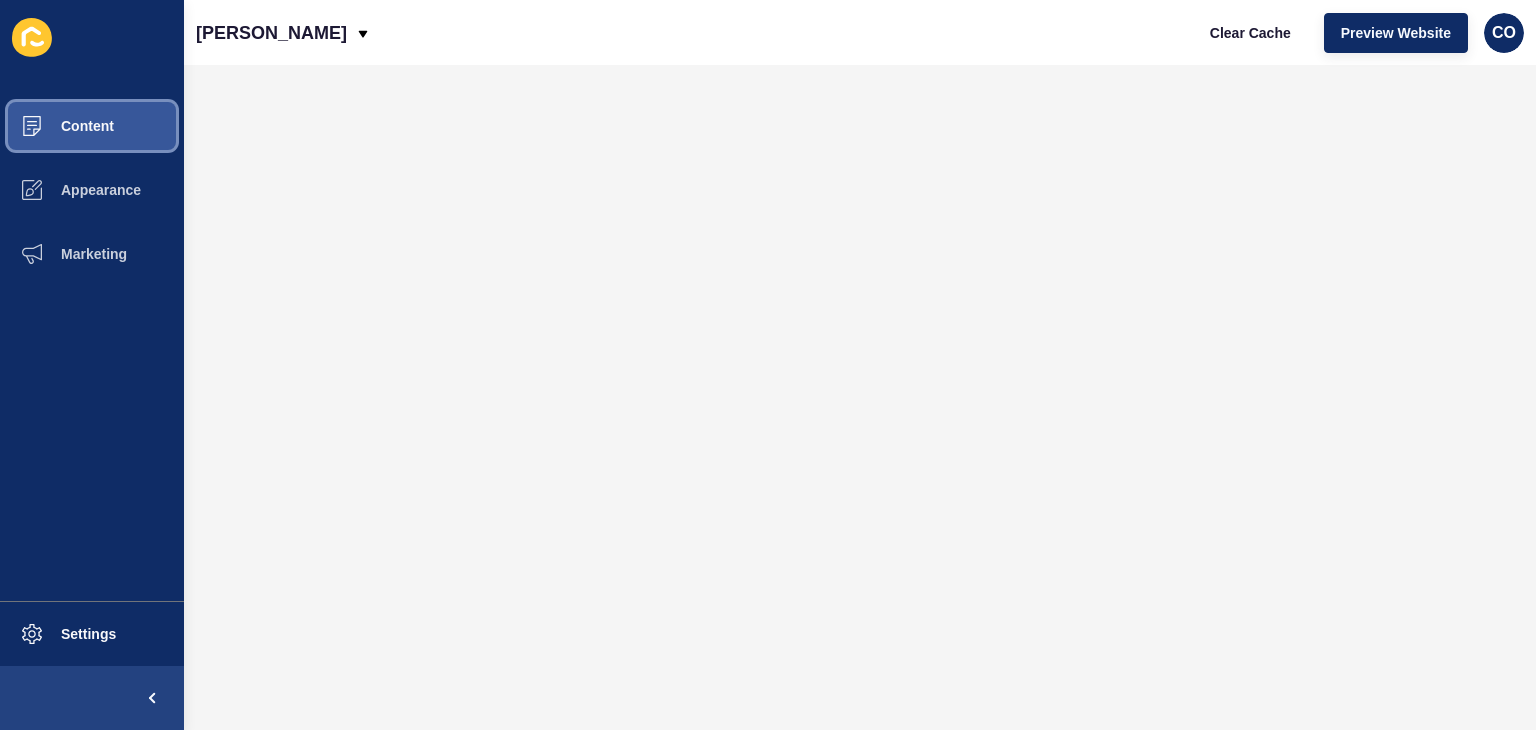 click on "Content" at bounding box center [92, 126] 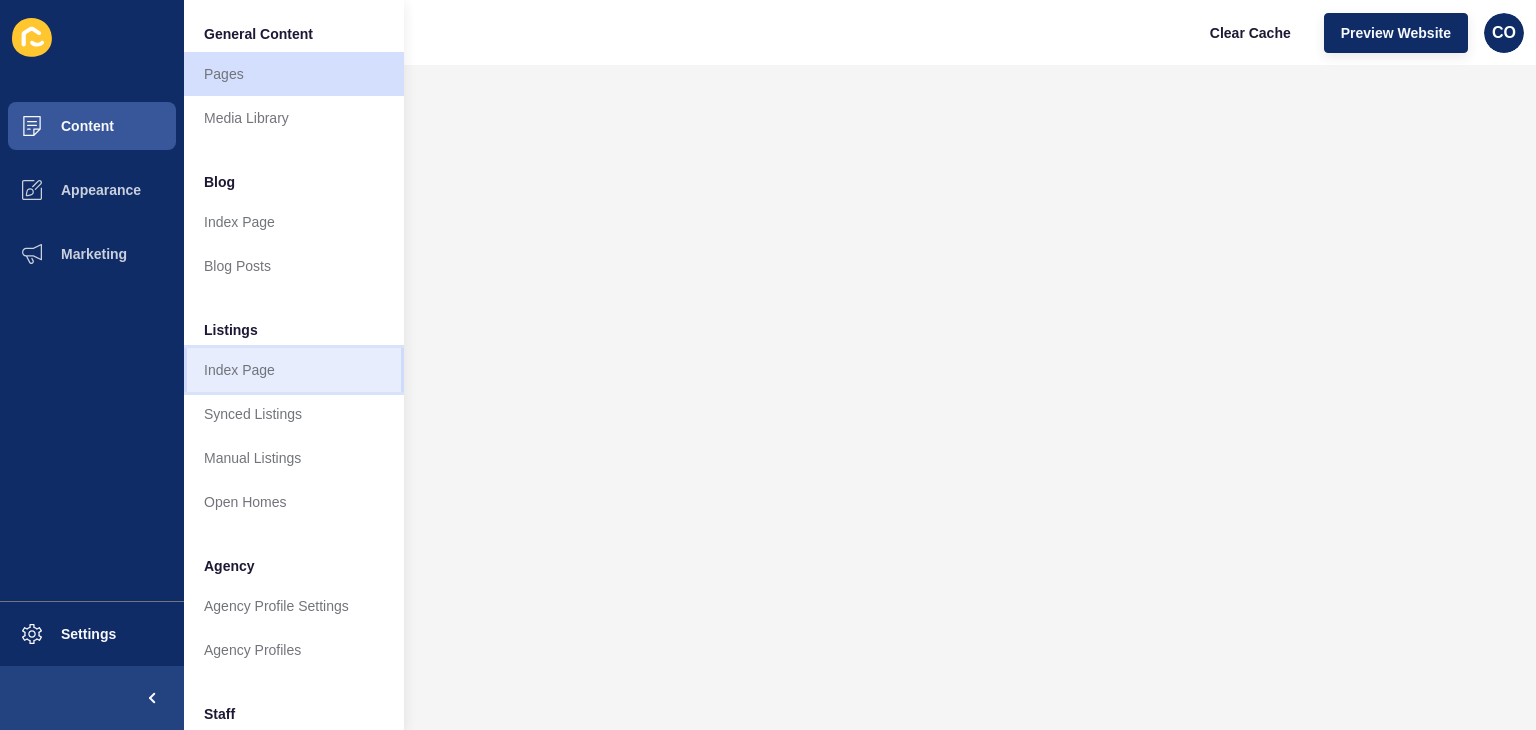 click on "Index Page" at bounding box center [294, 370] 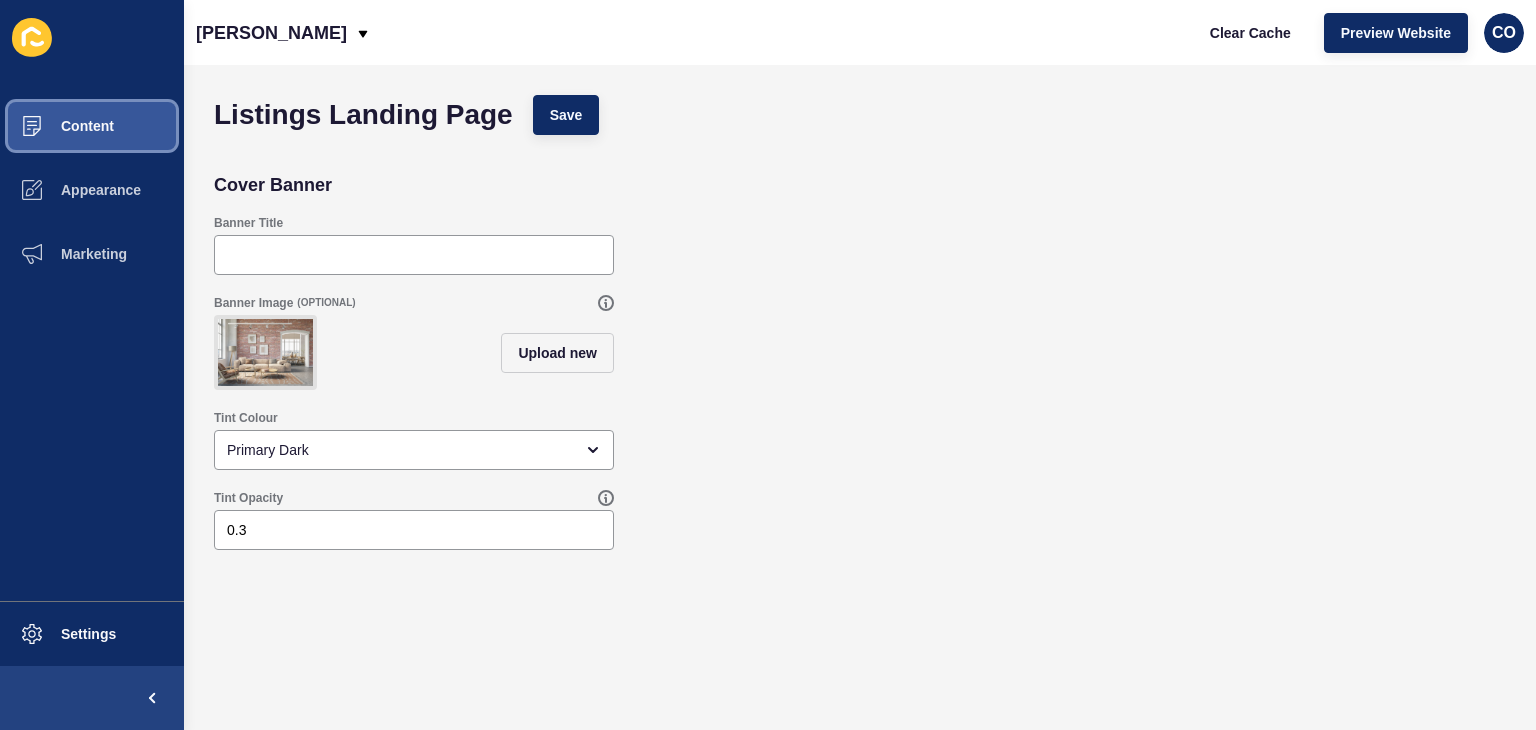 click on "Content" at bounding box center (92, 126) 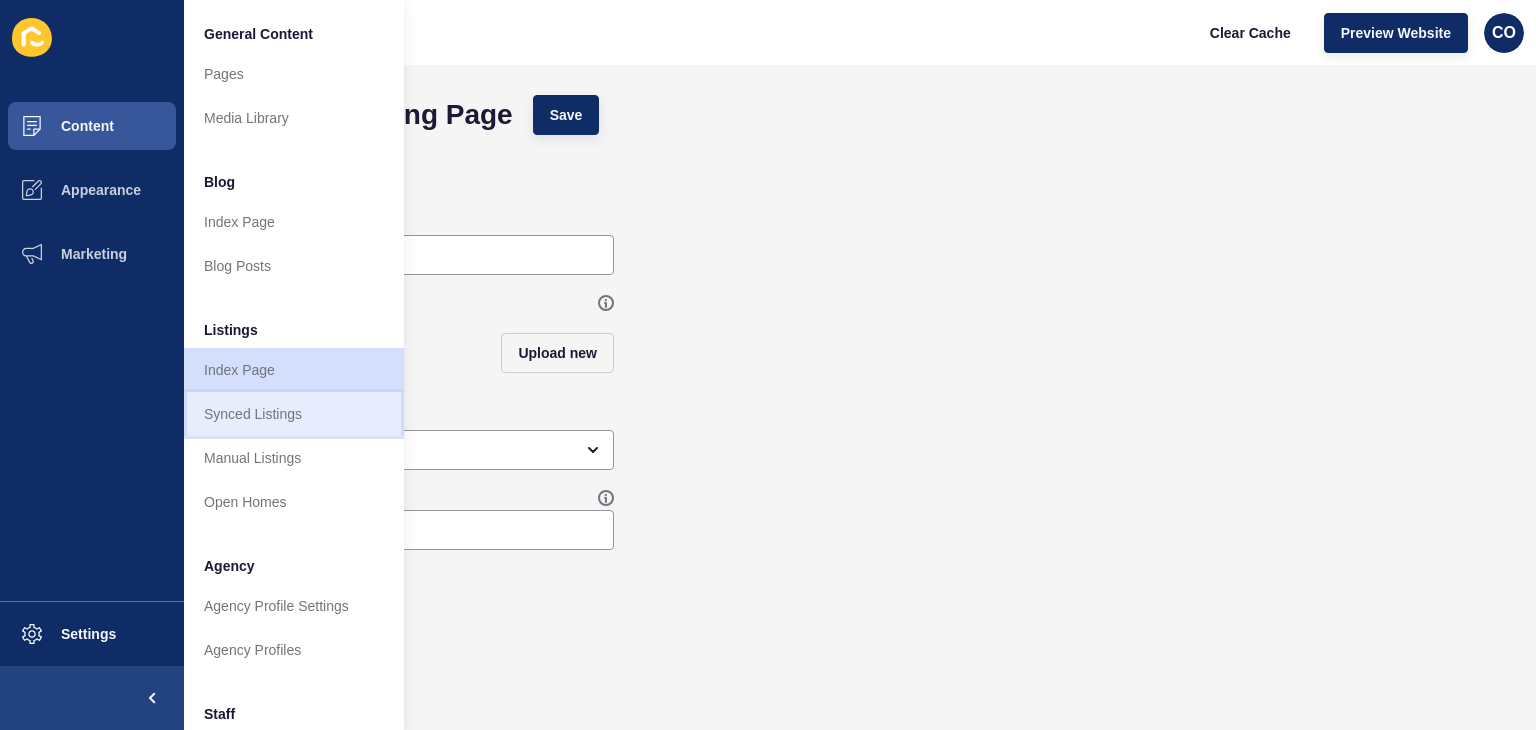 click on "Synced Listings" at bounding box center (294, 414) 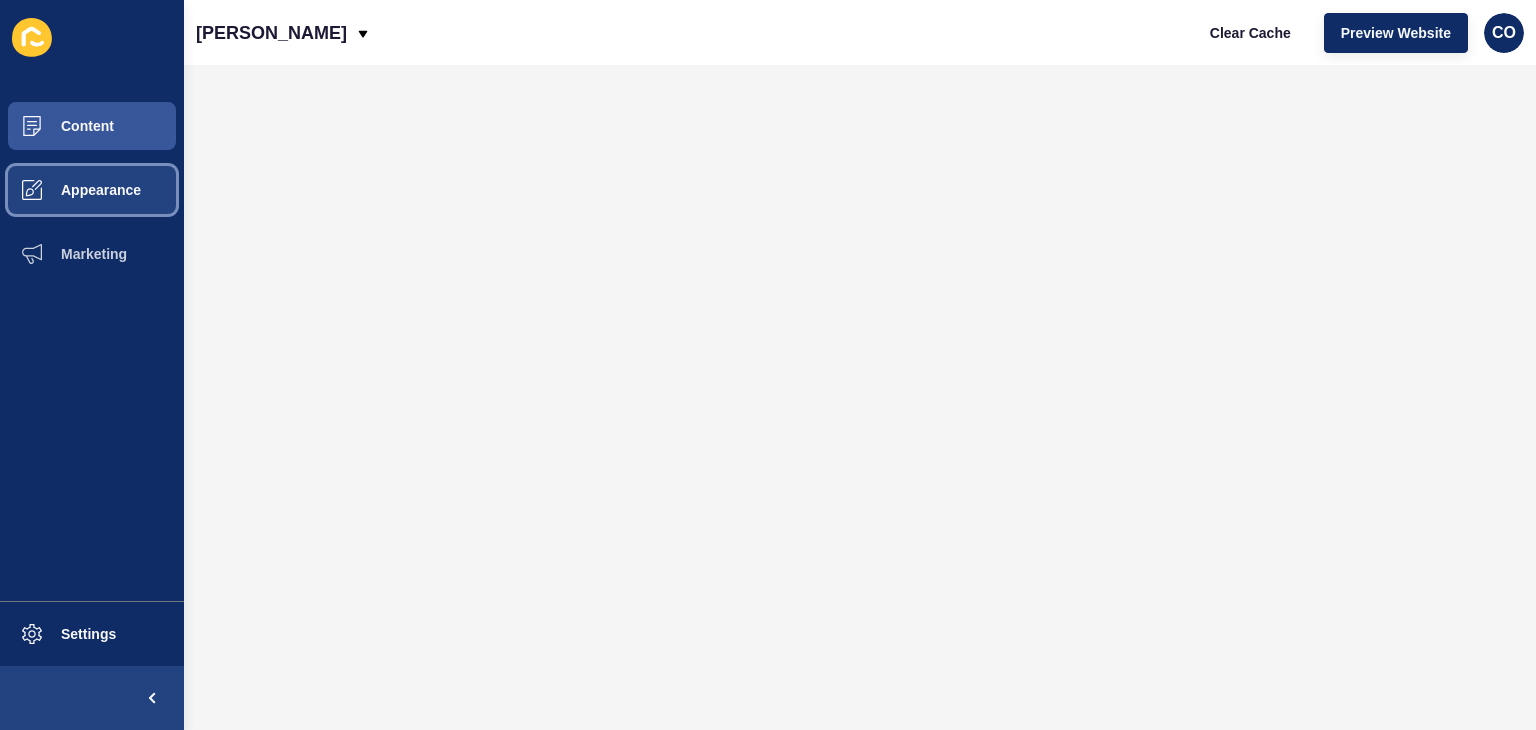 click on "Appearance" at bounding box center (69, 190) 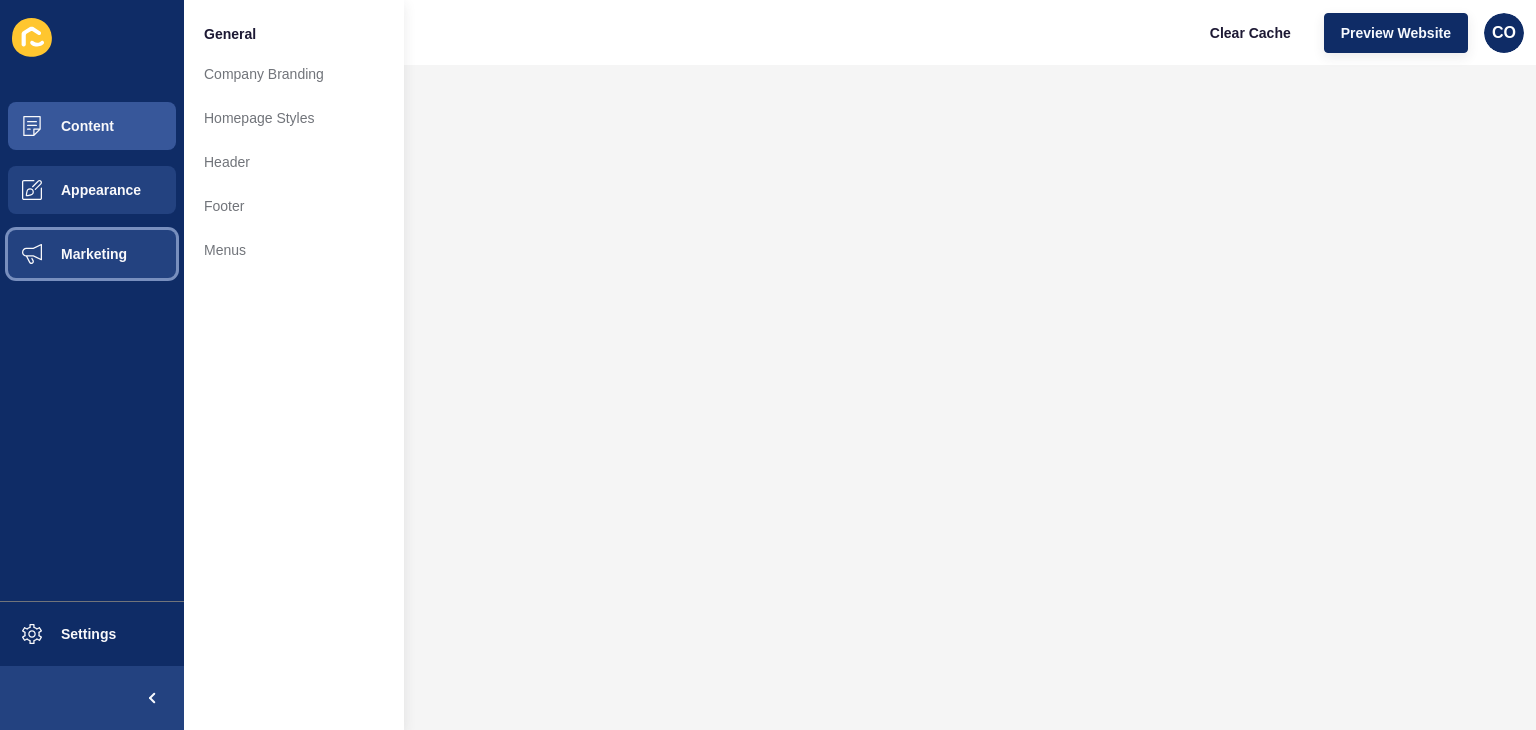 click on "Marketing" at bounding box center [92, 254] 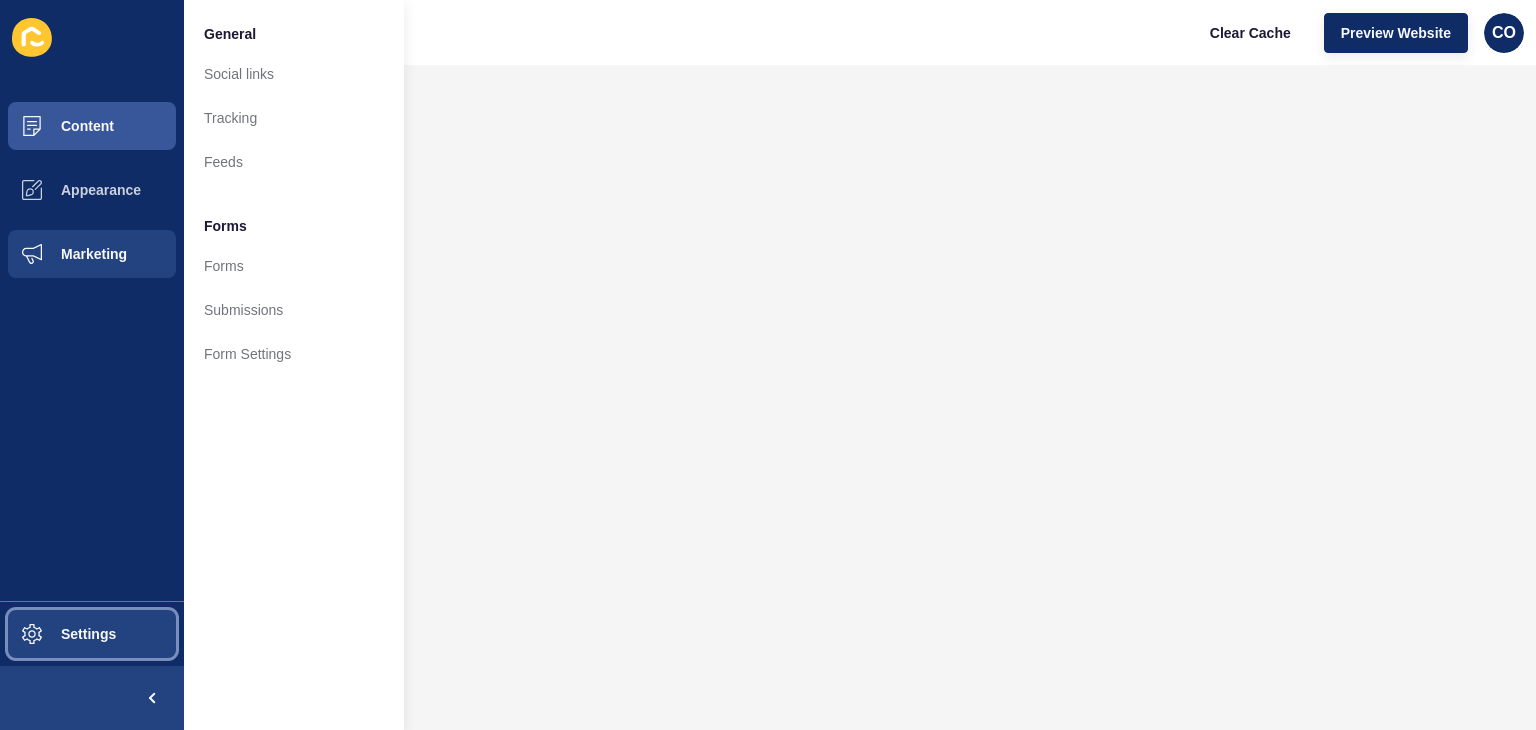 click on "Settings" at bounding box center (56, 634) 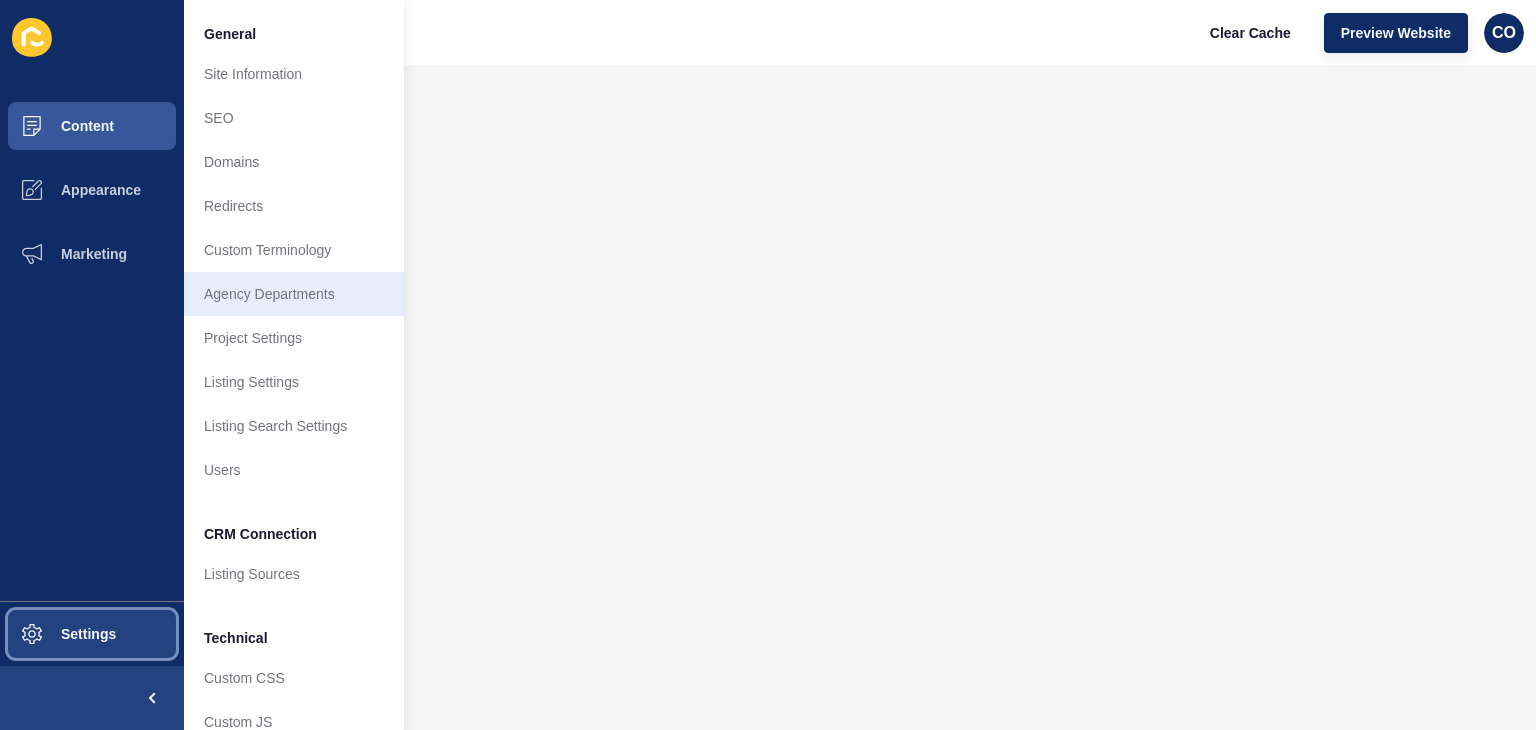 scroll, scrollTop: 85, scrollLeft: 0, axis: vertical 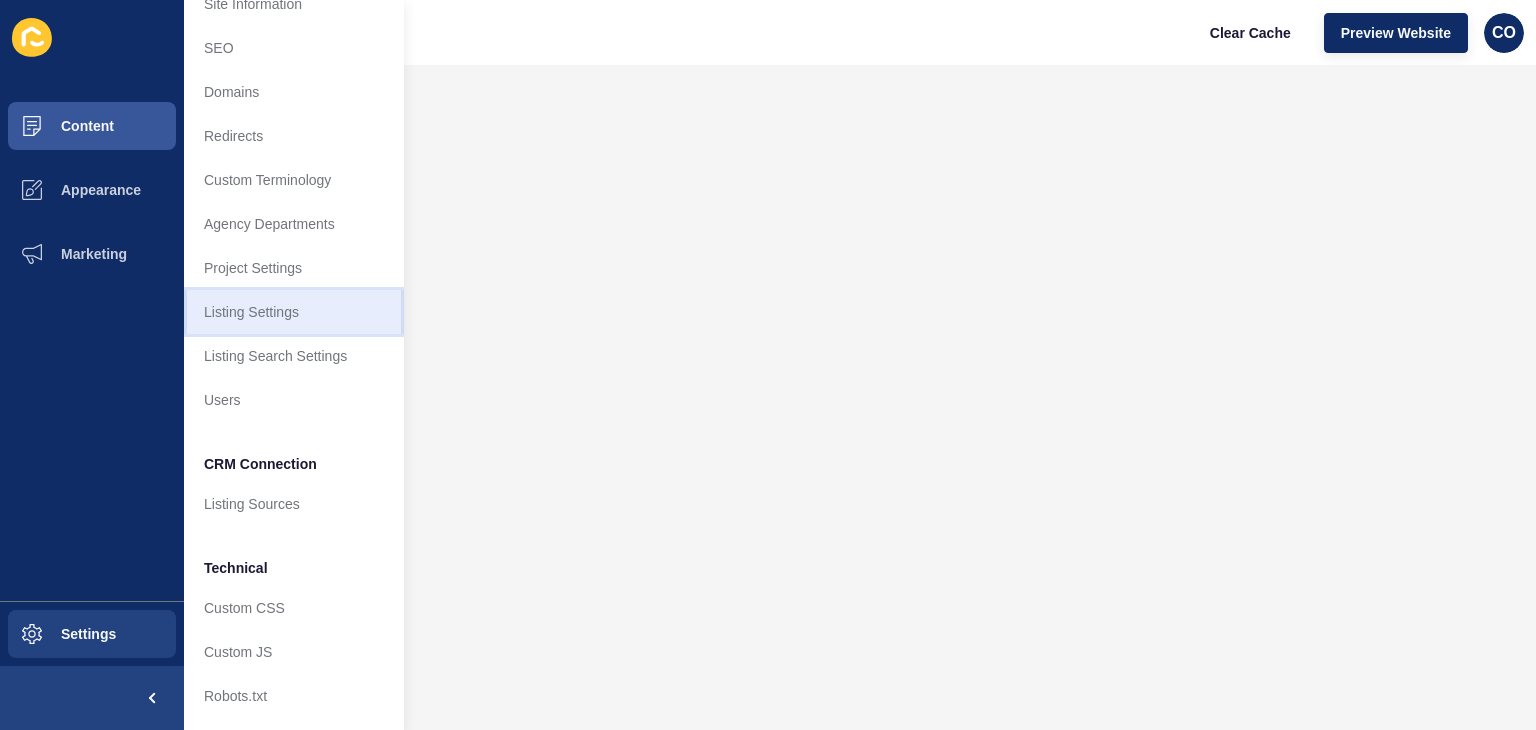 click on "Listing Settings" at bounding box center [294, 312] 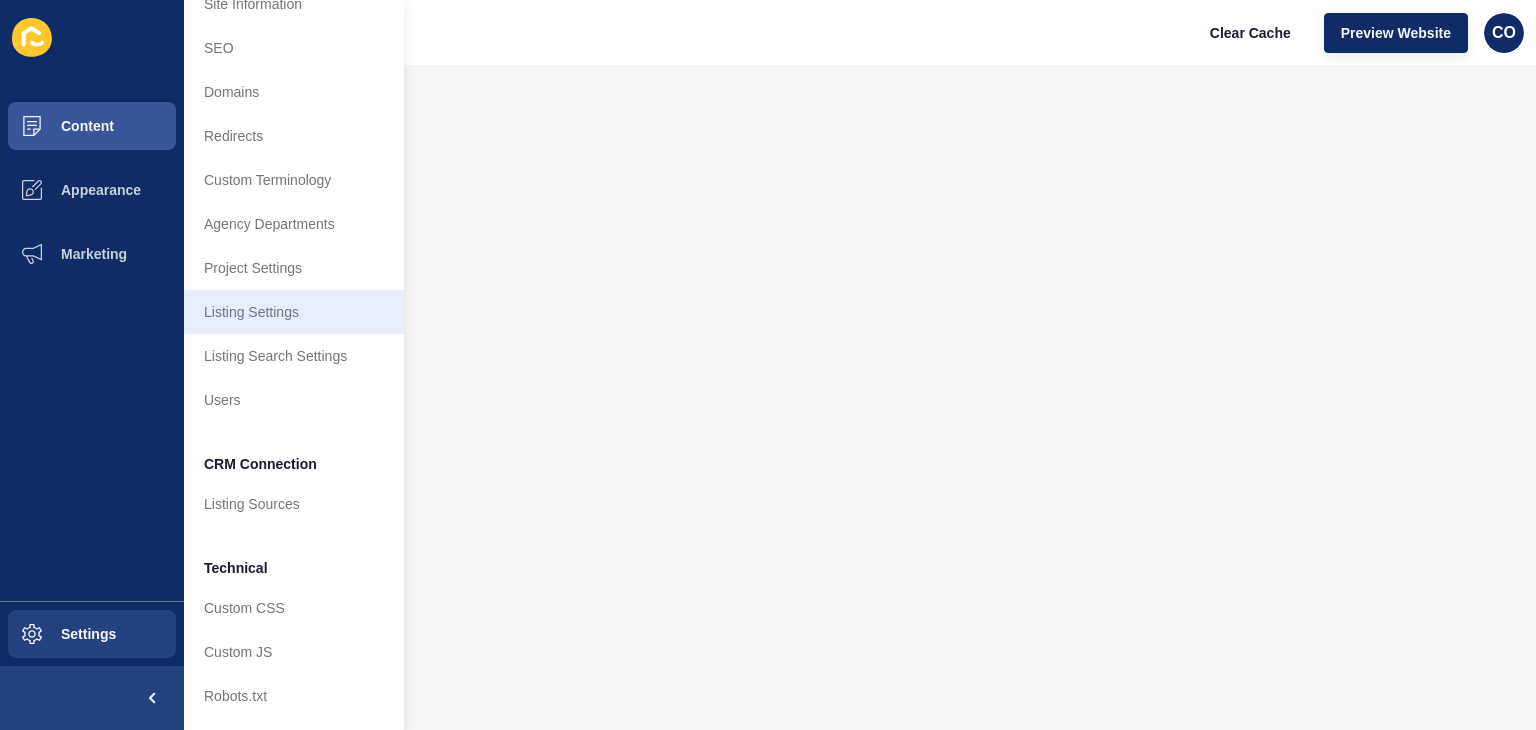 scroll, scrollTop: 0, scrollLeft: 0, axis: both 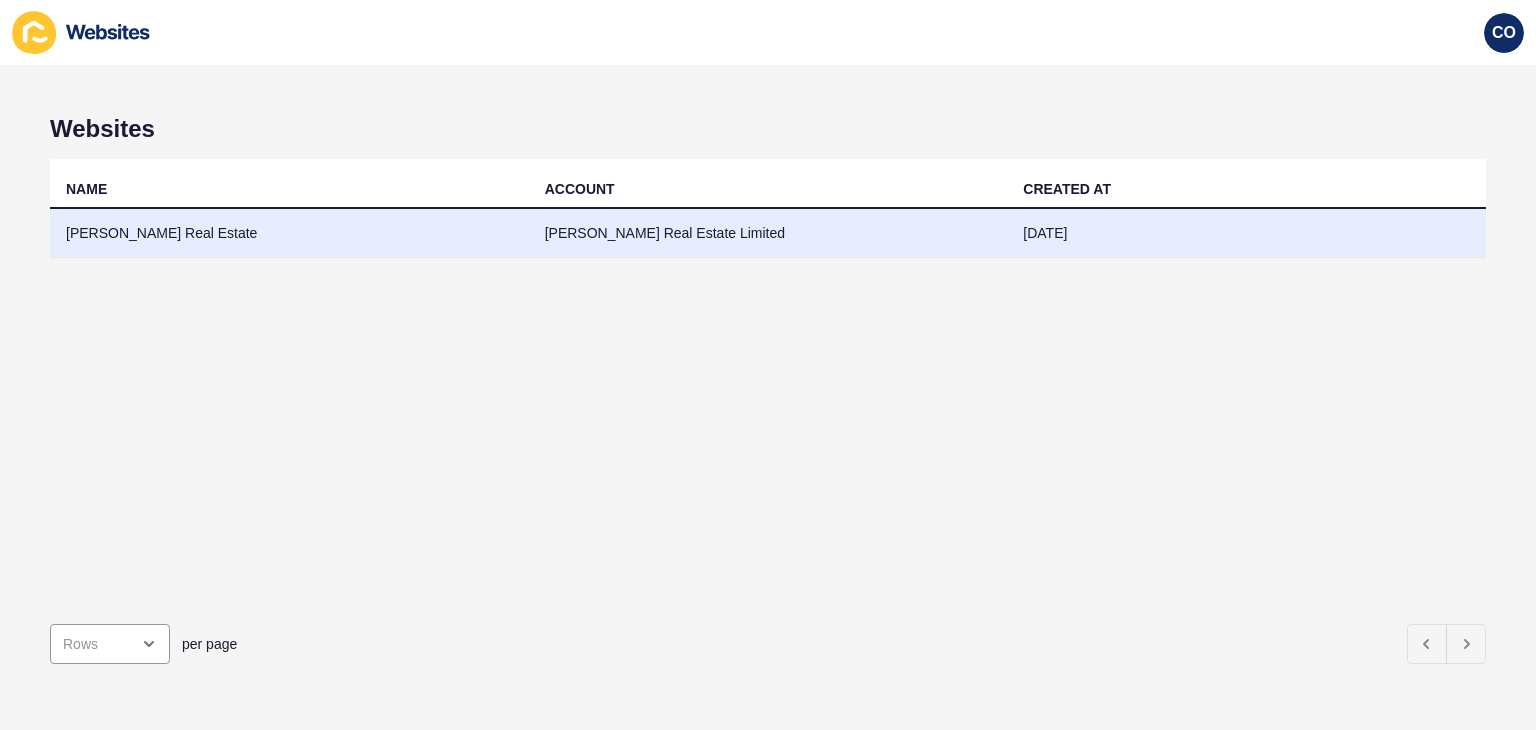 click on "[PERSON_NAME] Real Estate" at bounding box center (289, 233) 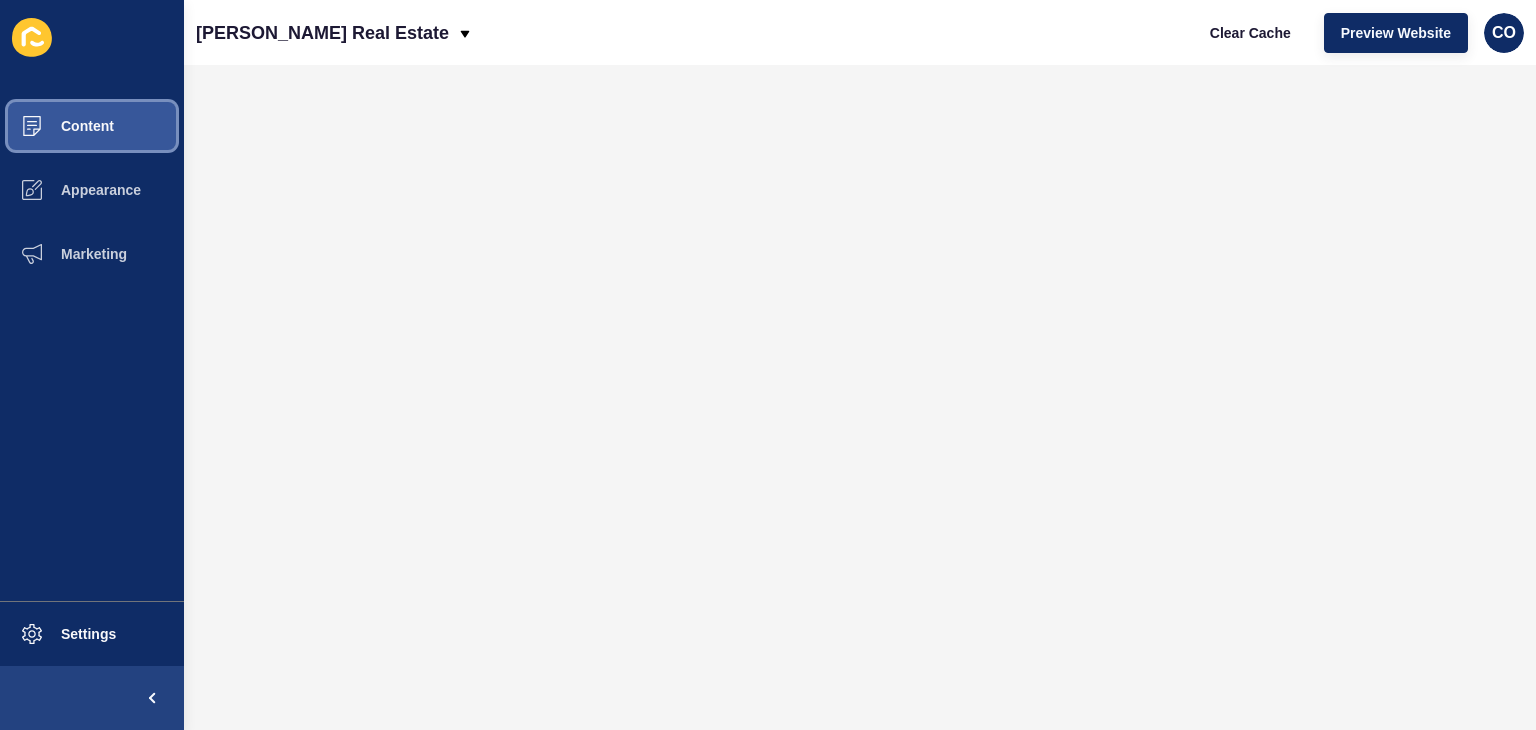 click on "Content" at bounding box center (92, 126) 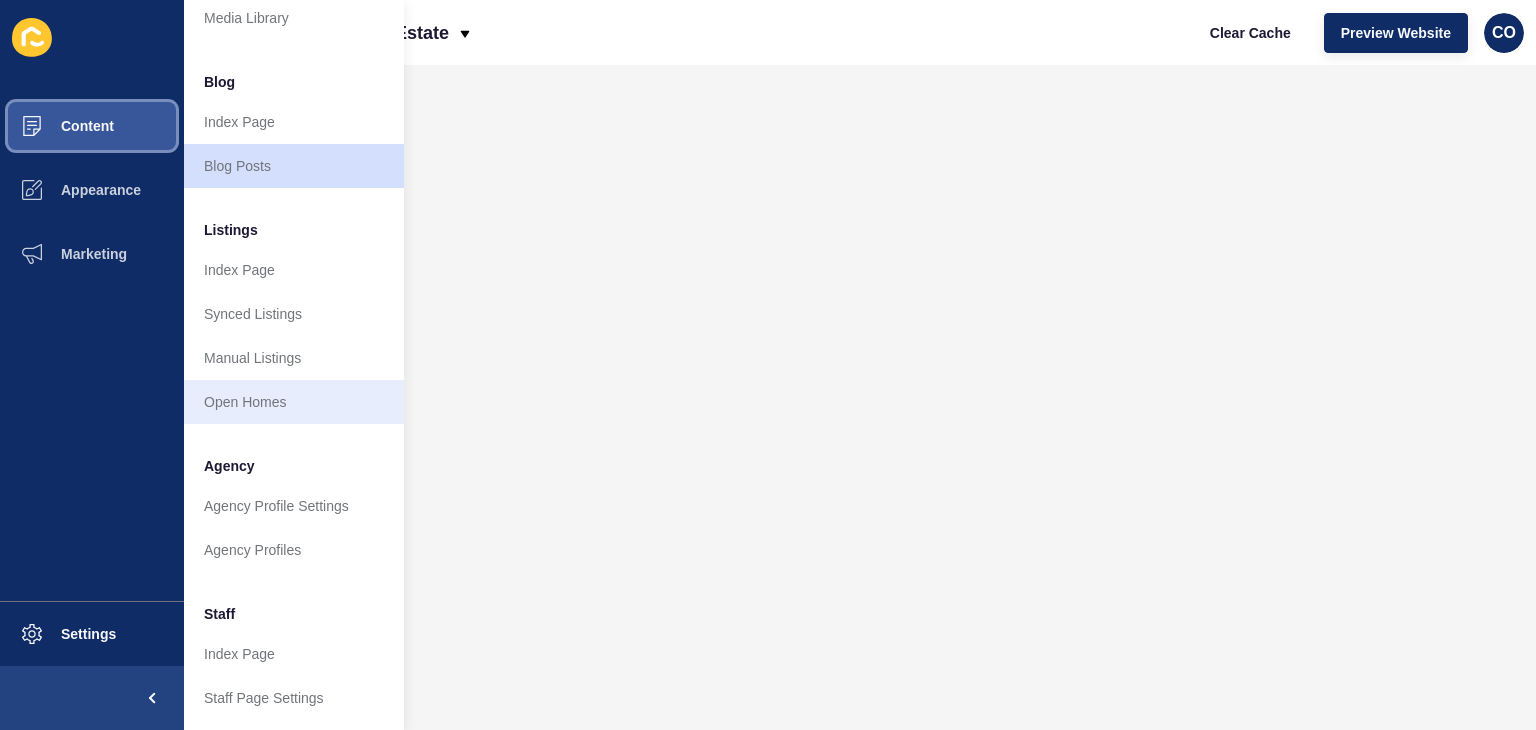 scroll, scrollTop: 200, scrollLeft: 0, axis: vertical 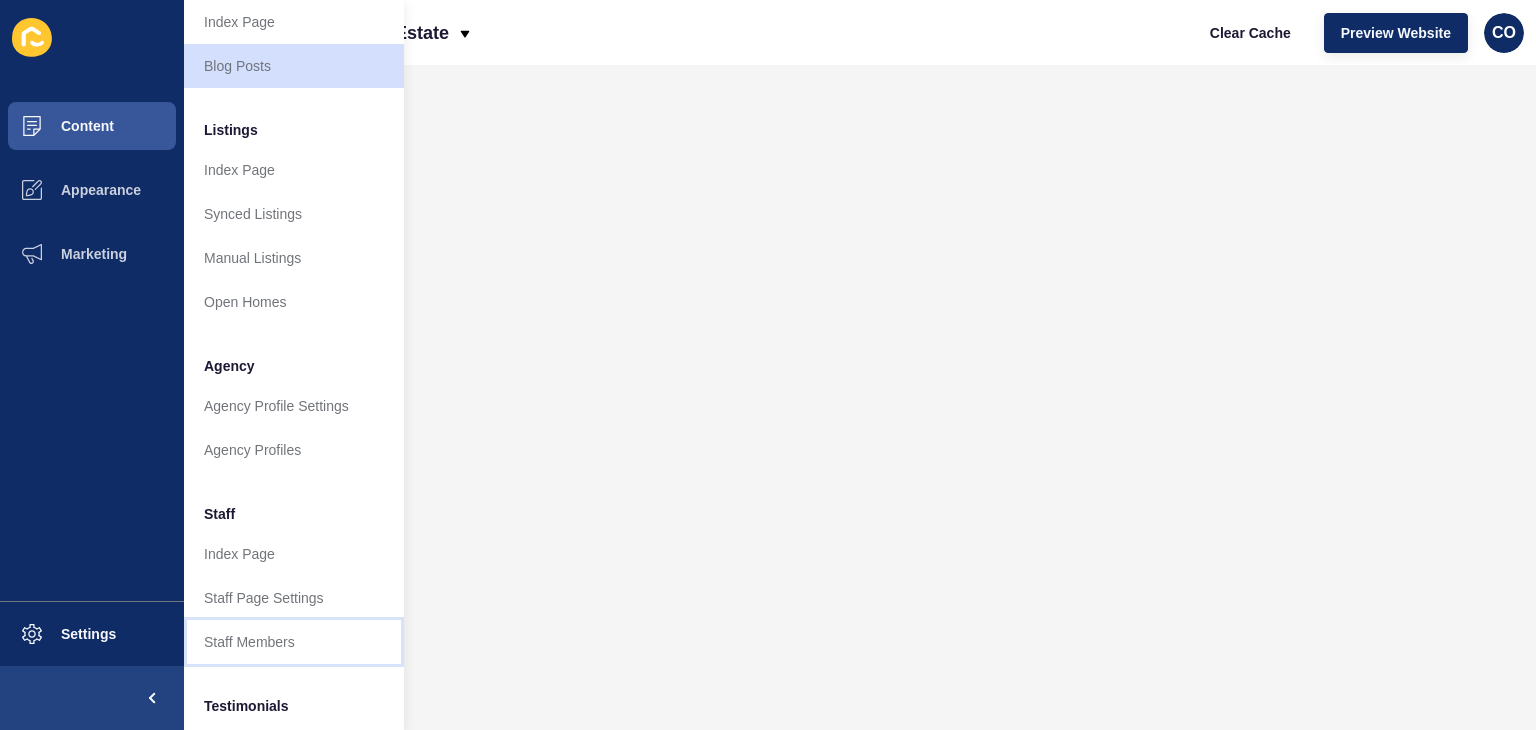 click on "Staff Members" at bounding box center [294, 642] 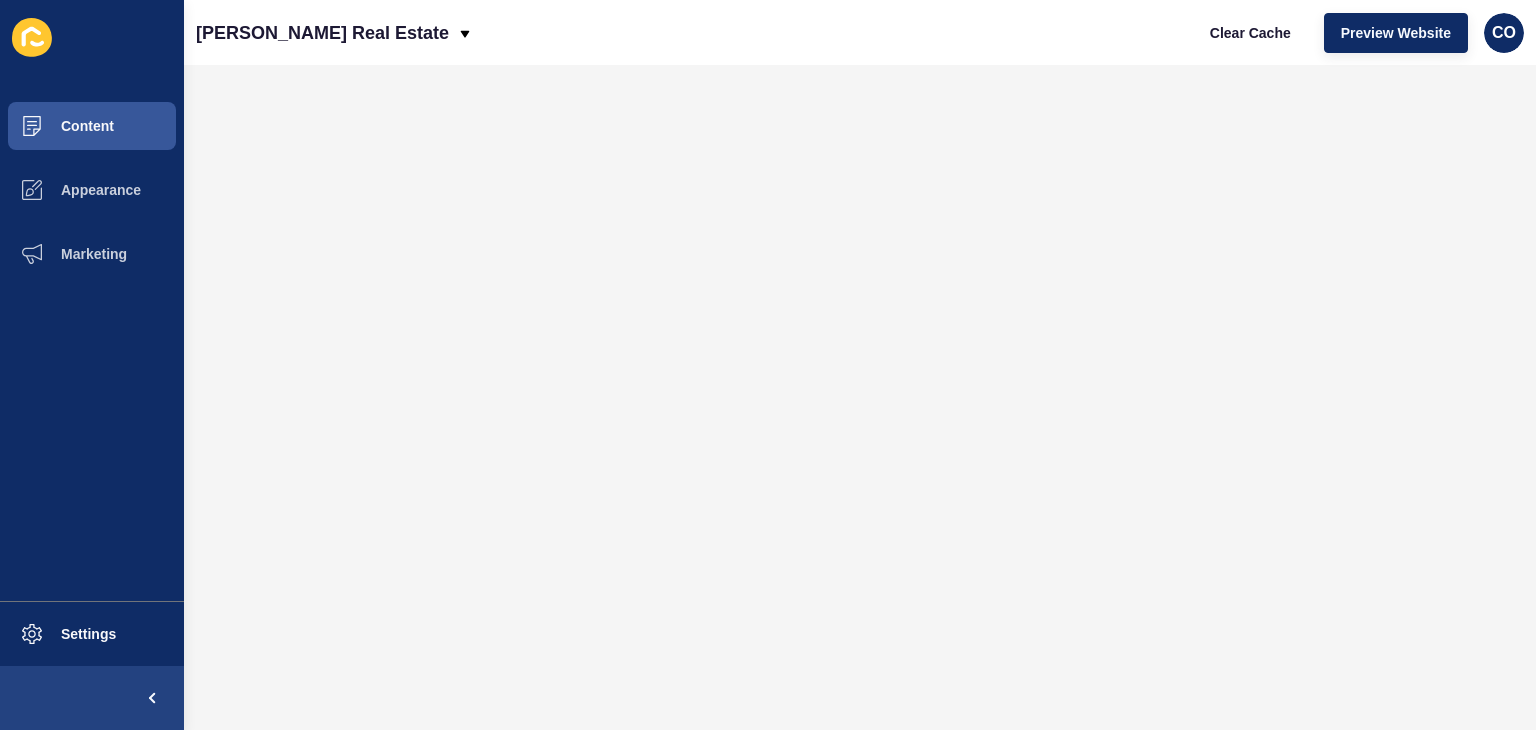 scroll, scrollTop: 0, scrollLeft: 0, axis: both 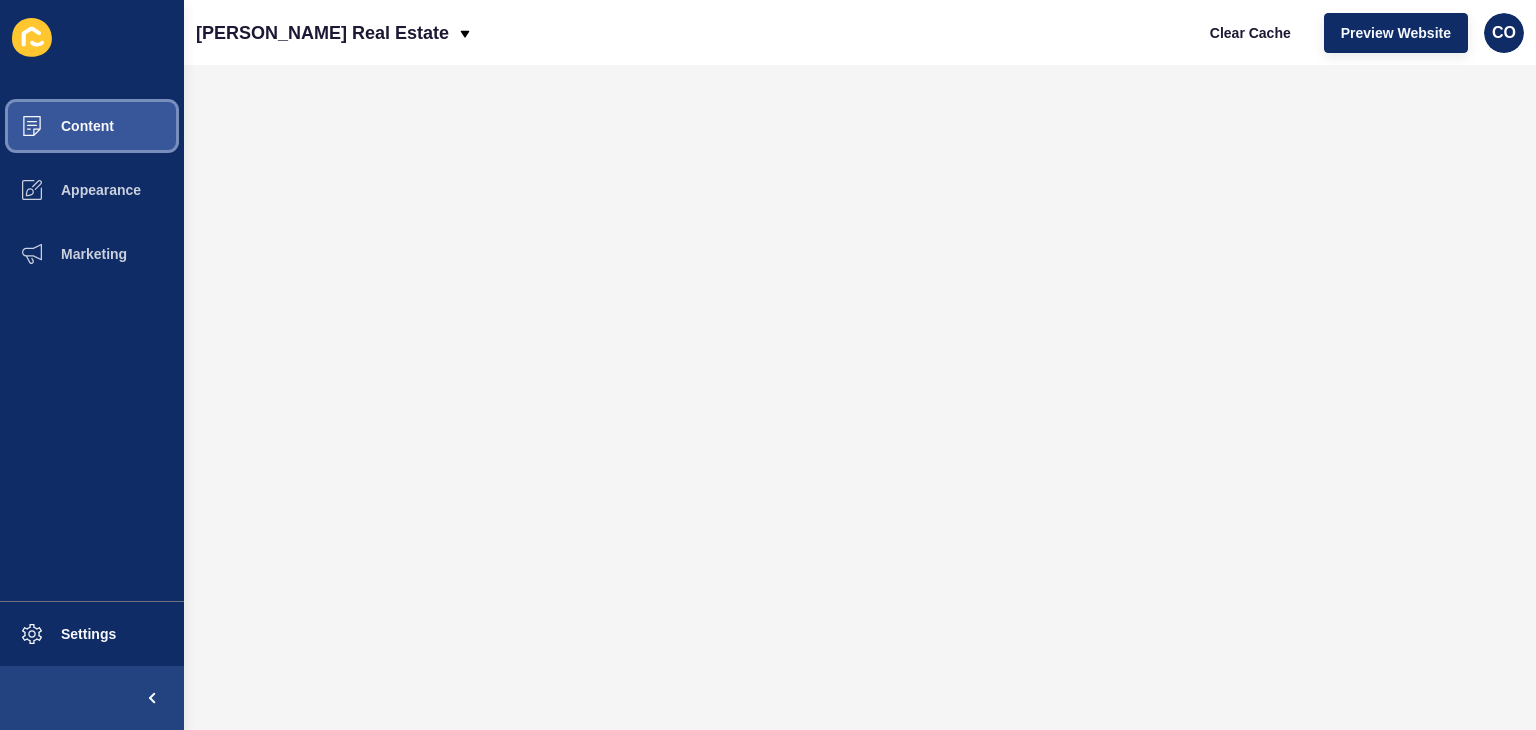 click on "Content" at bounding box center [92, 126] 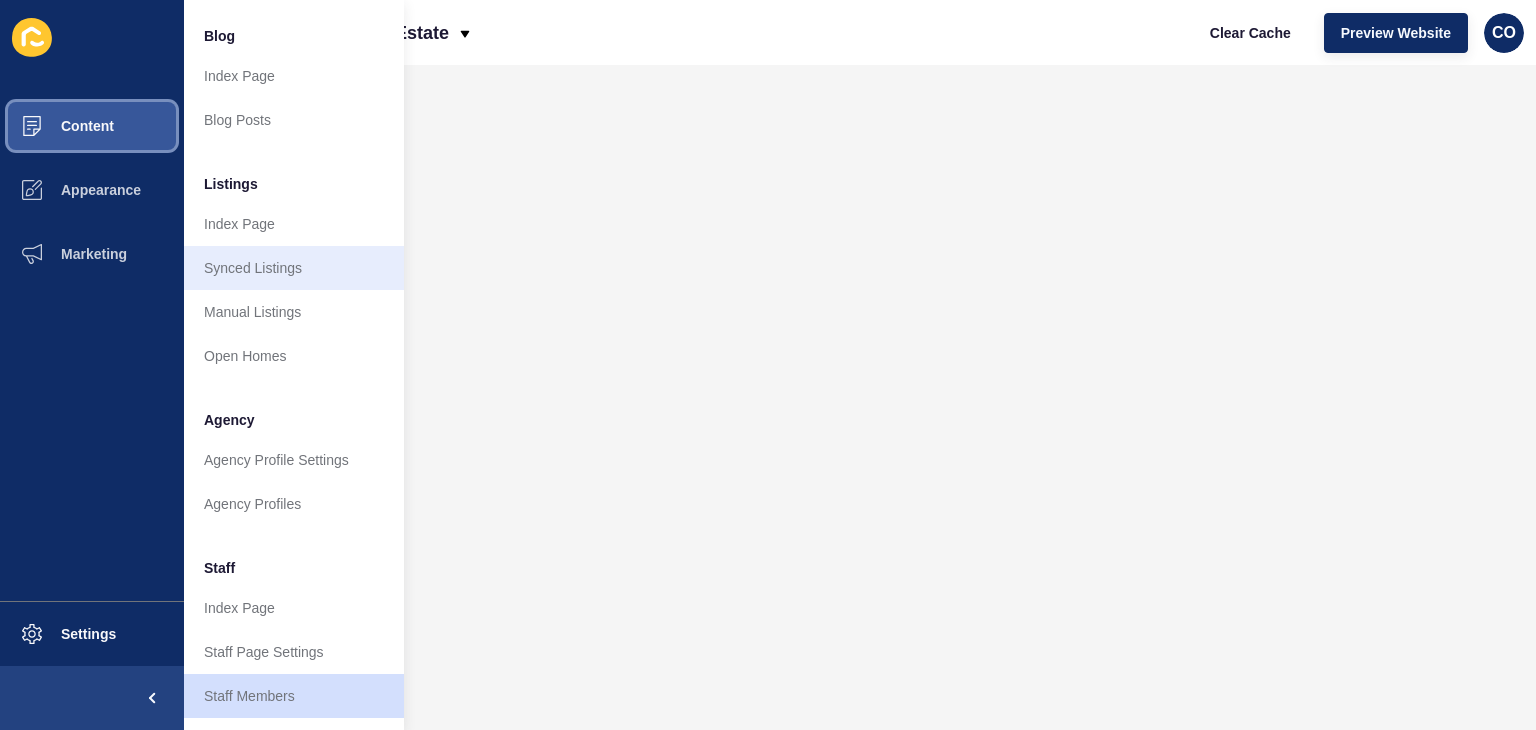 scroll, scrollTop: 300, scrollLeft: 0, axis: vertical 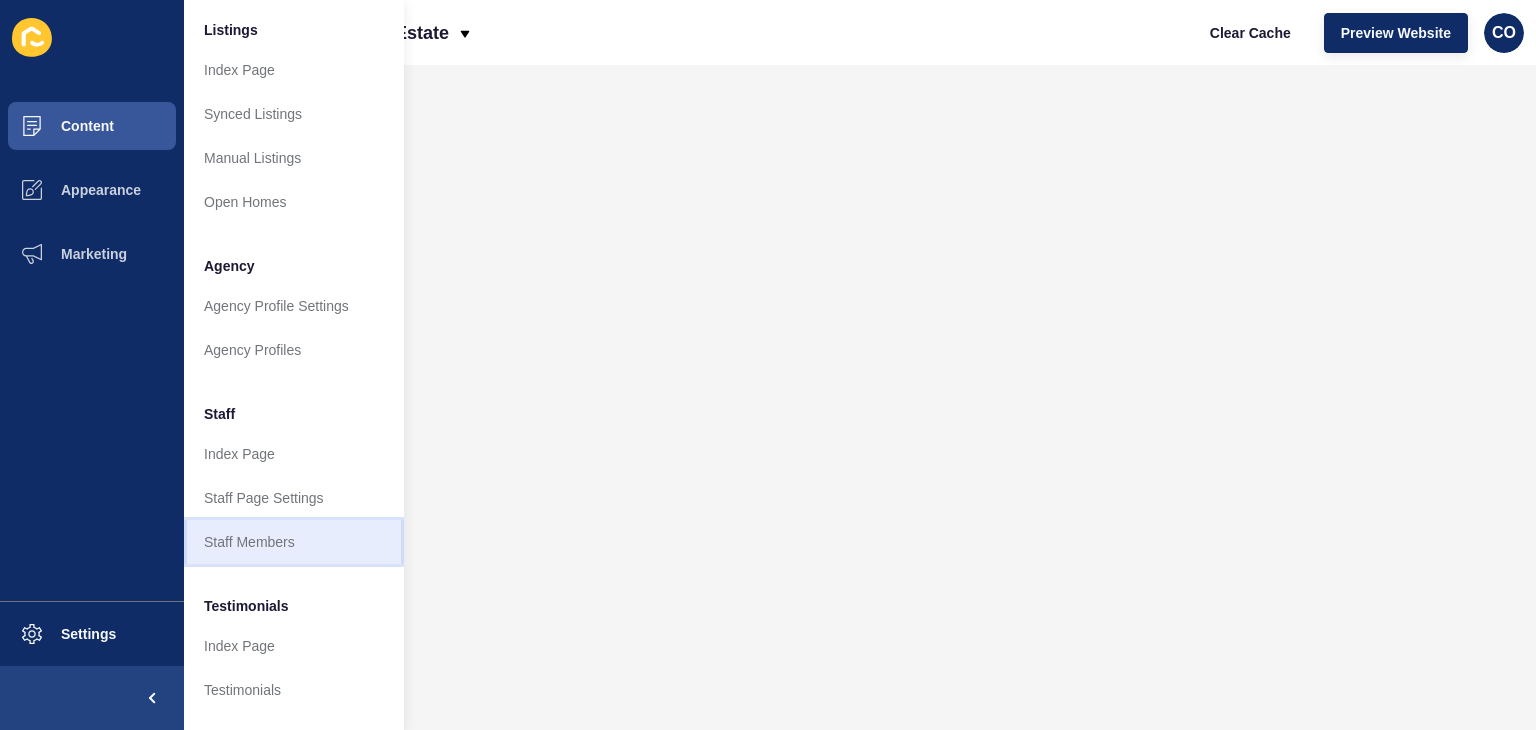 click on "Staff Members" at bounding box center (294, 542) 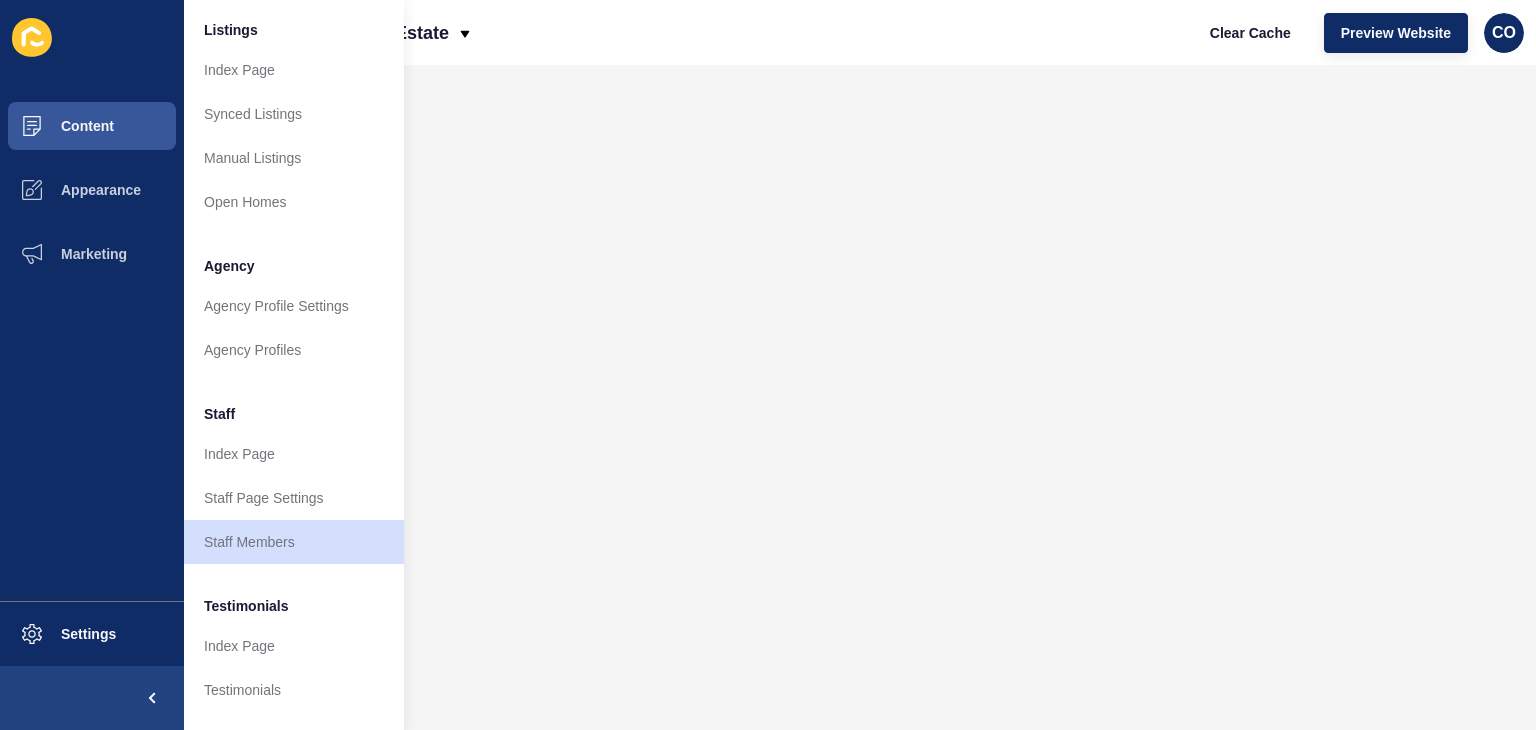 scroll, scrollTop: 0, scrollLeft: 0, axis: both 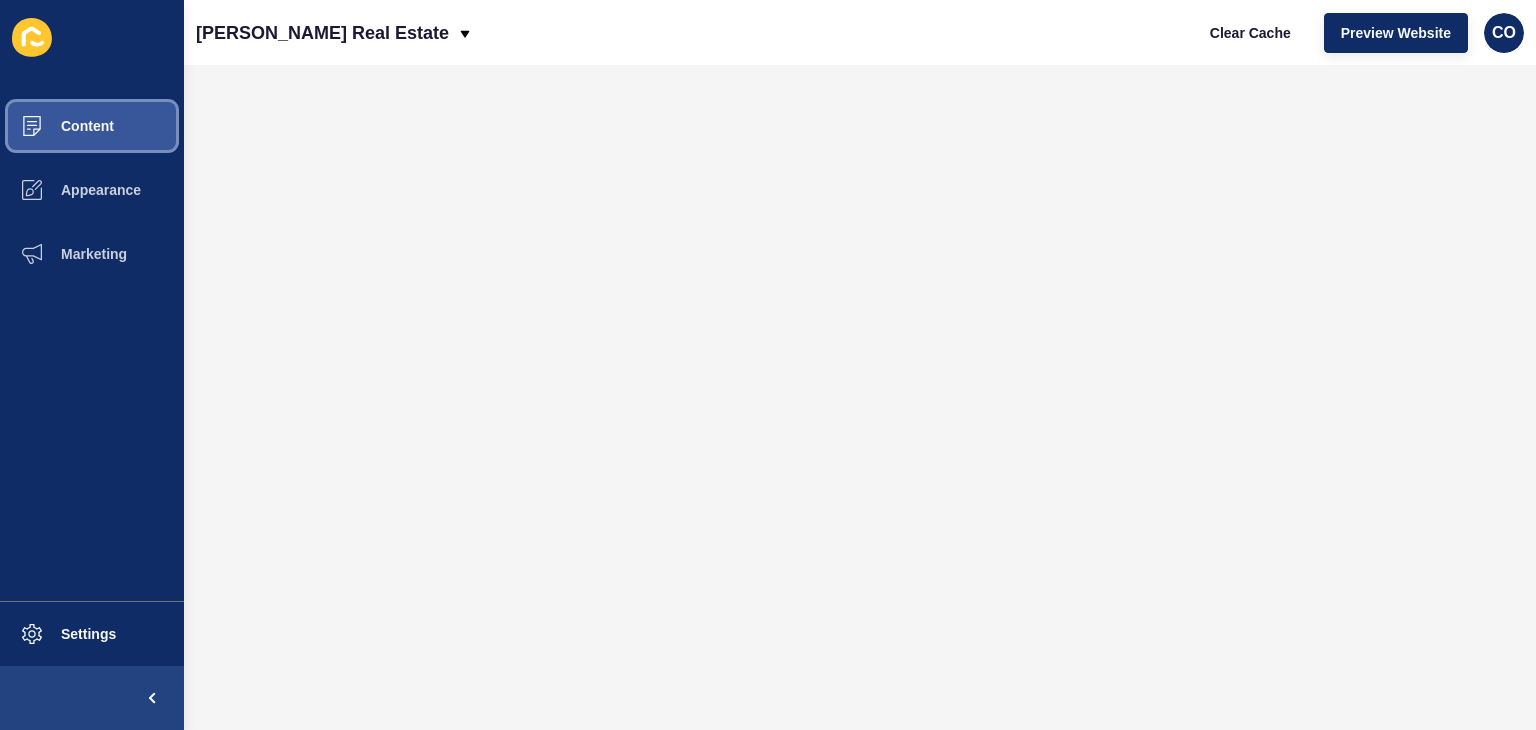 click on "Content" at bounding box center [92, 126] 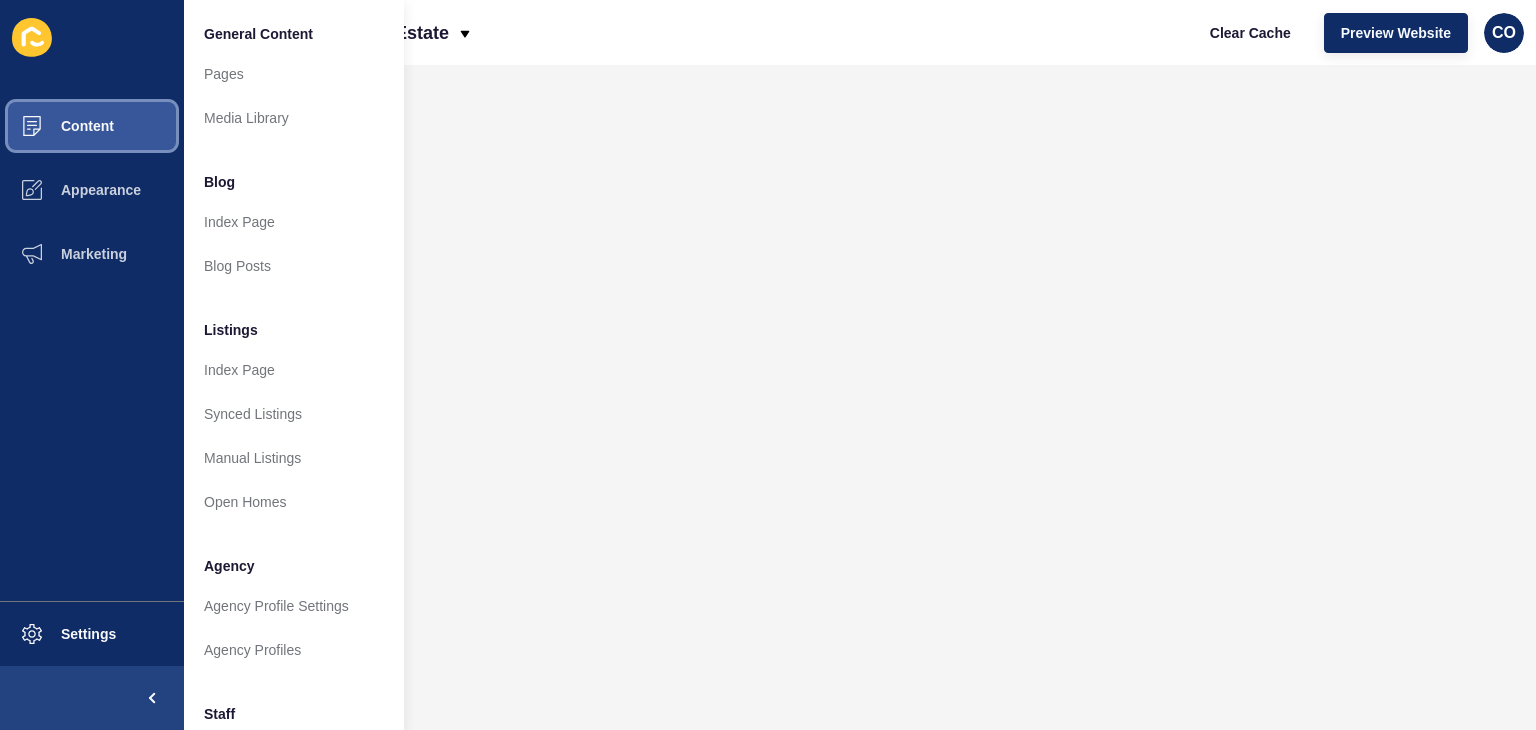 click on "Content" at bounding box center [55, 126] 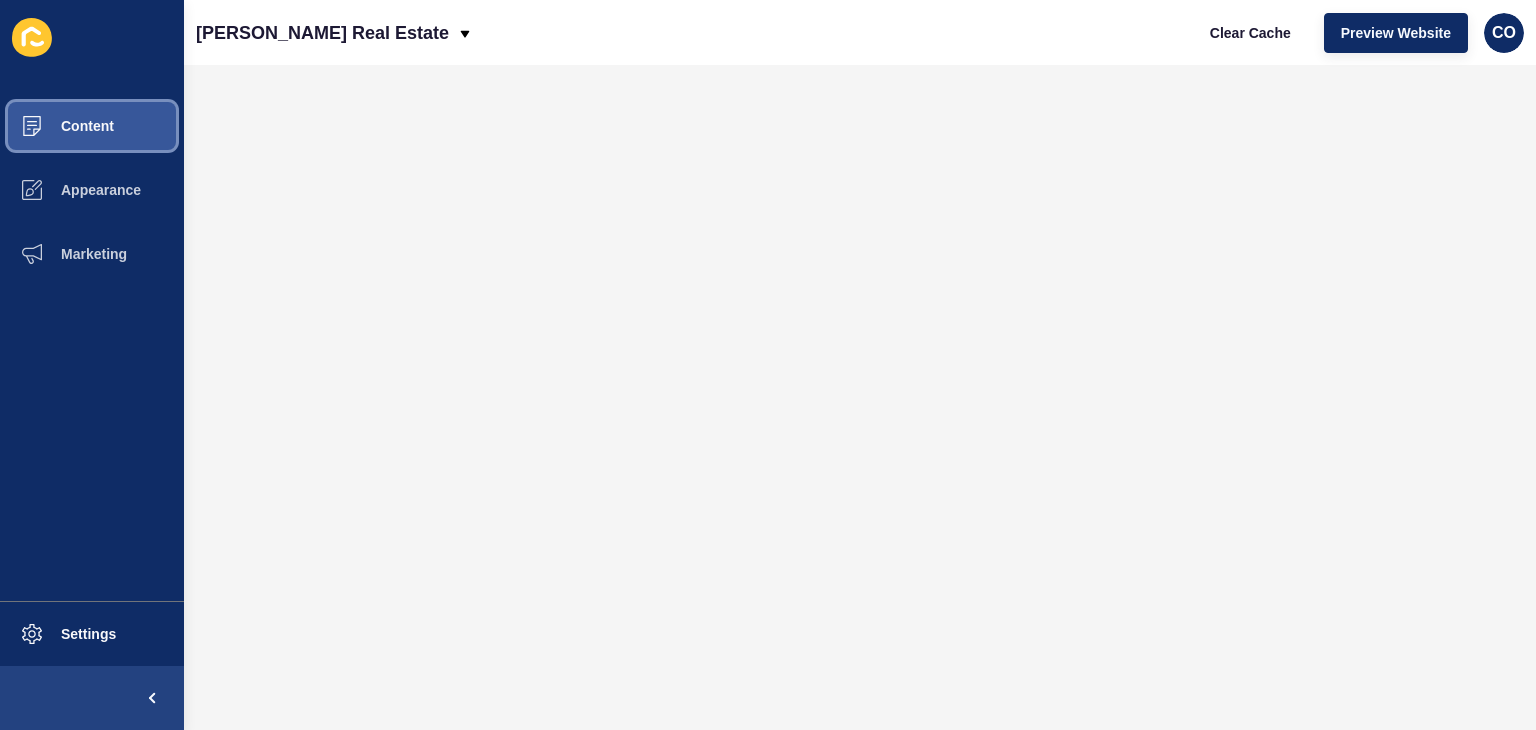 click on "Content" at bounding box center (92, 126) 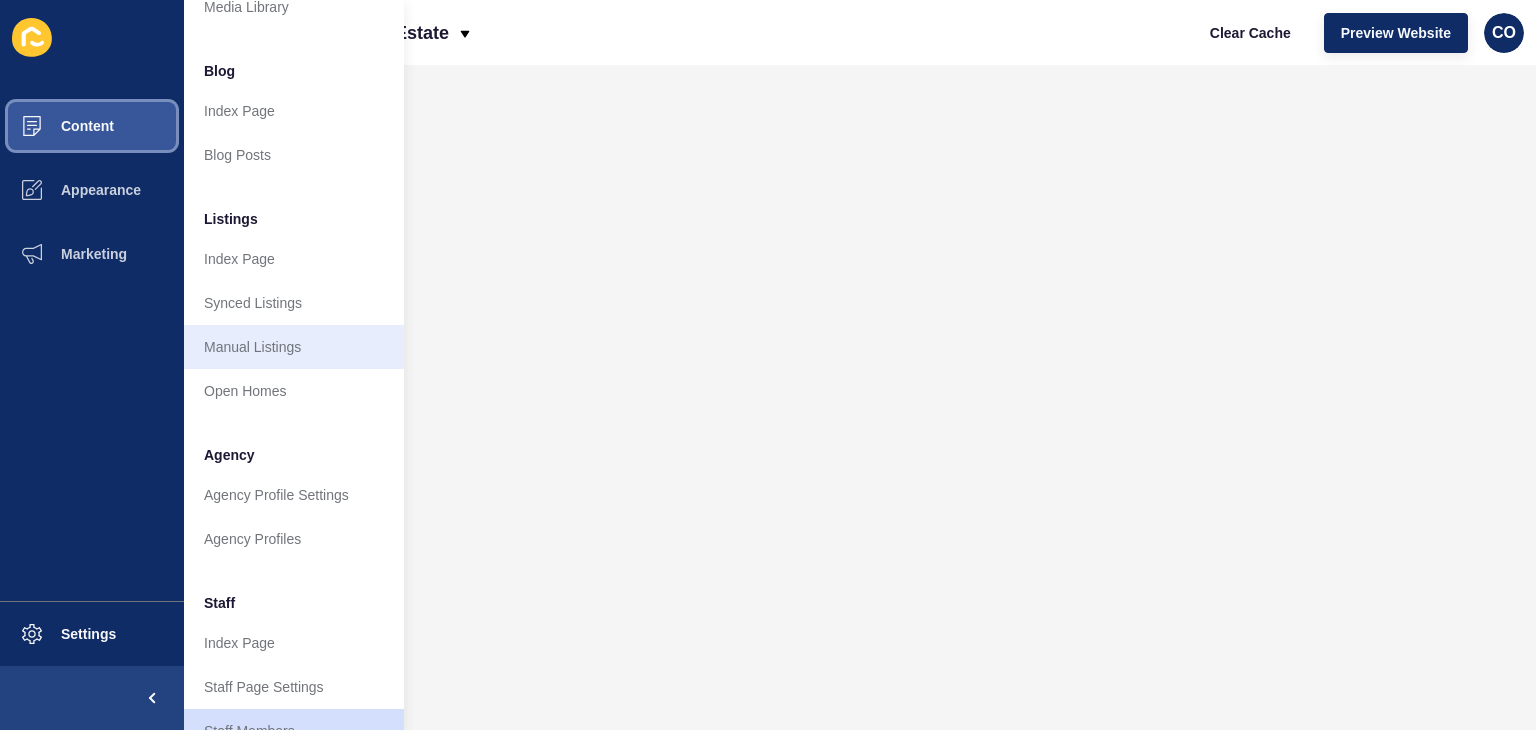 scroll, scrollTop: 200, scrollLeft: 0, axis: vertical 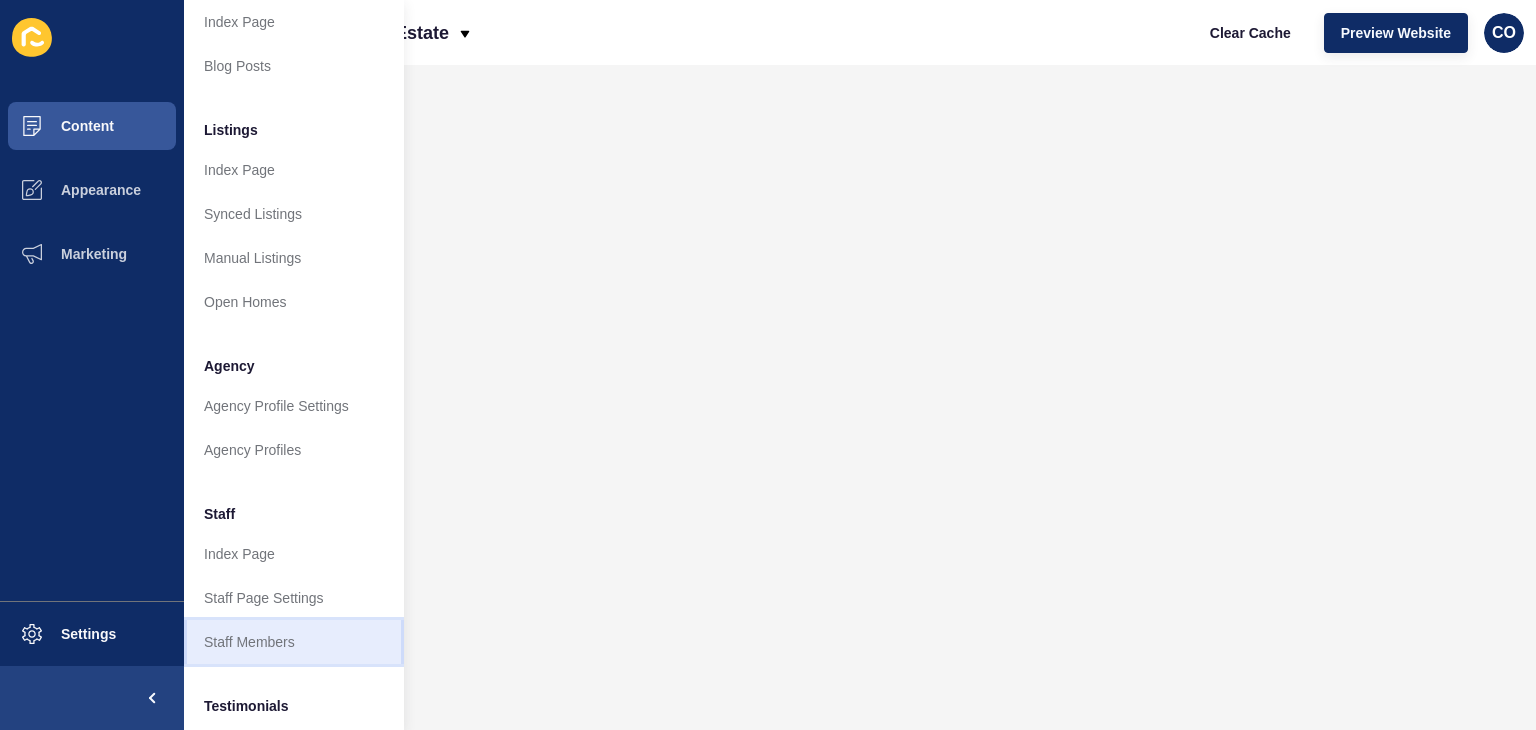 click on "Staff Members" at bounding box center [294, 642] 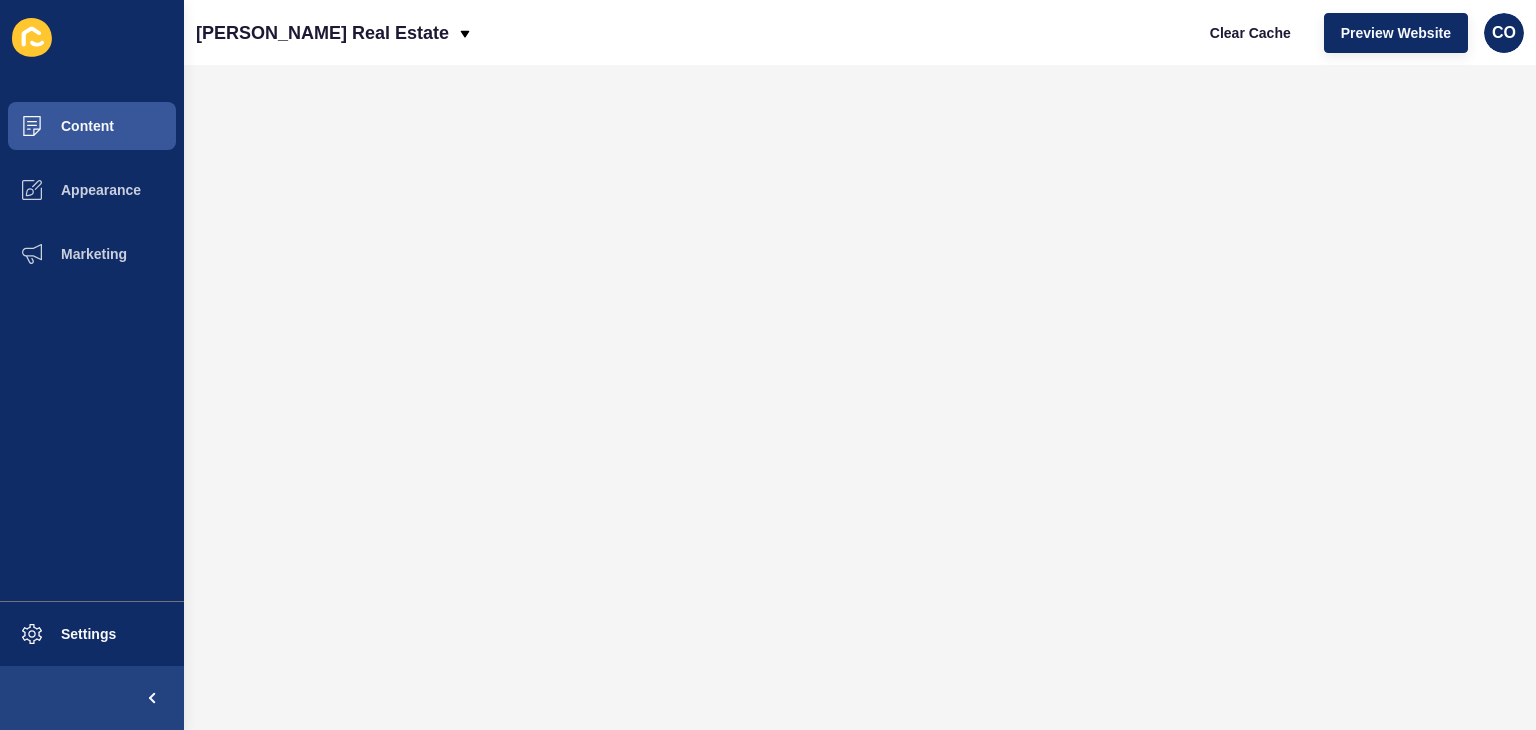 scroll, scrollTop: 0, scrollLeft: 0, axis: both 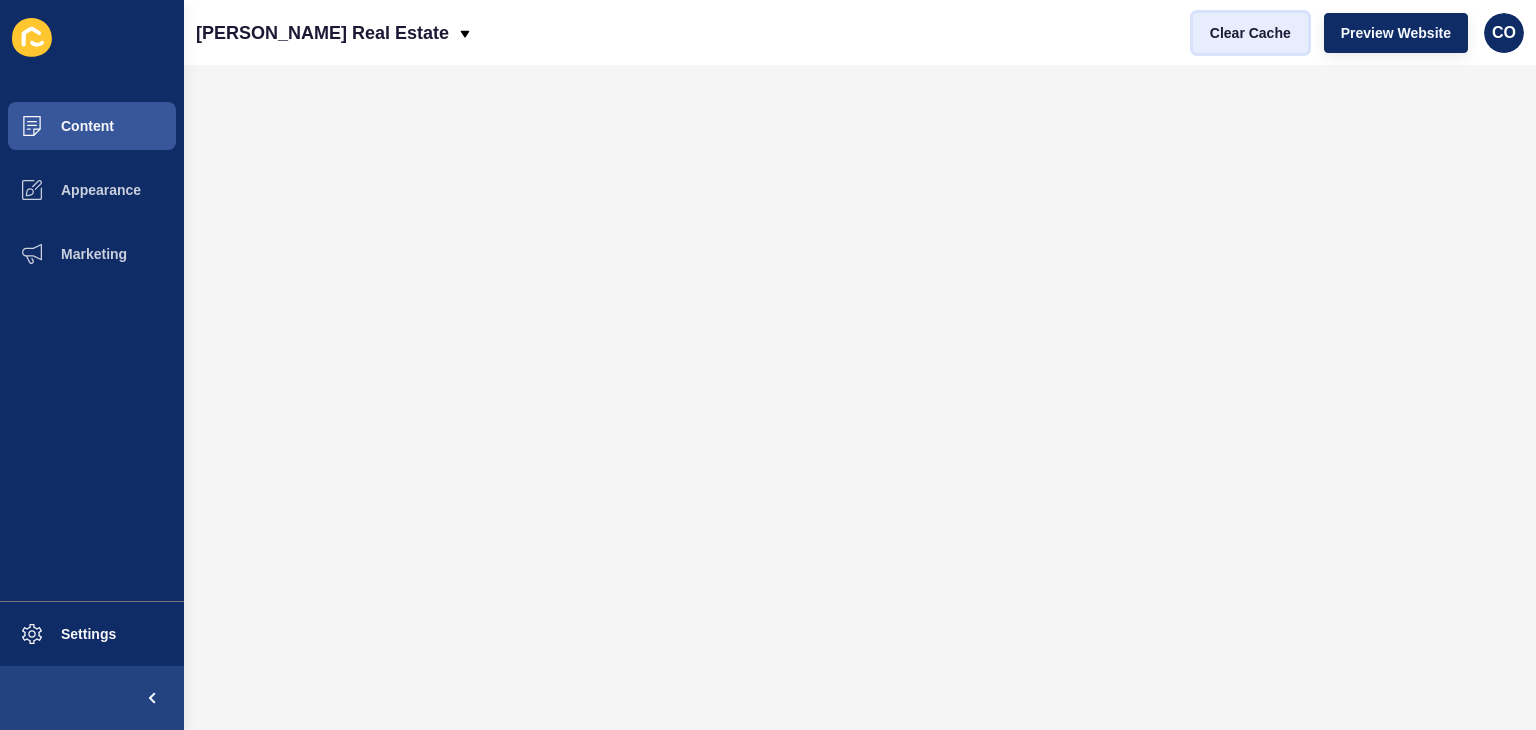 click on "Clear Cache" at bounding box center (1250, 33) 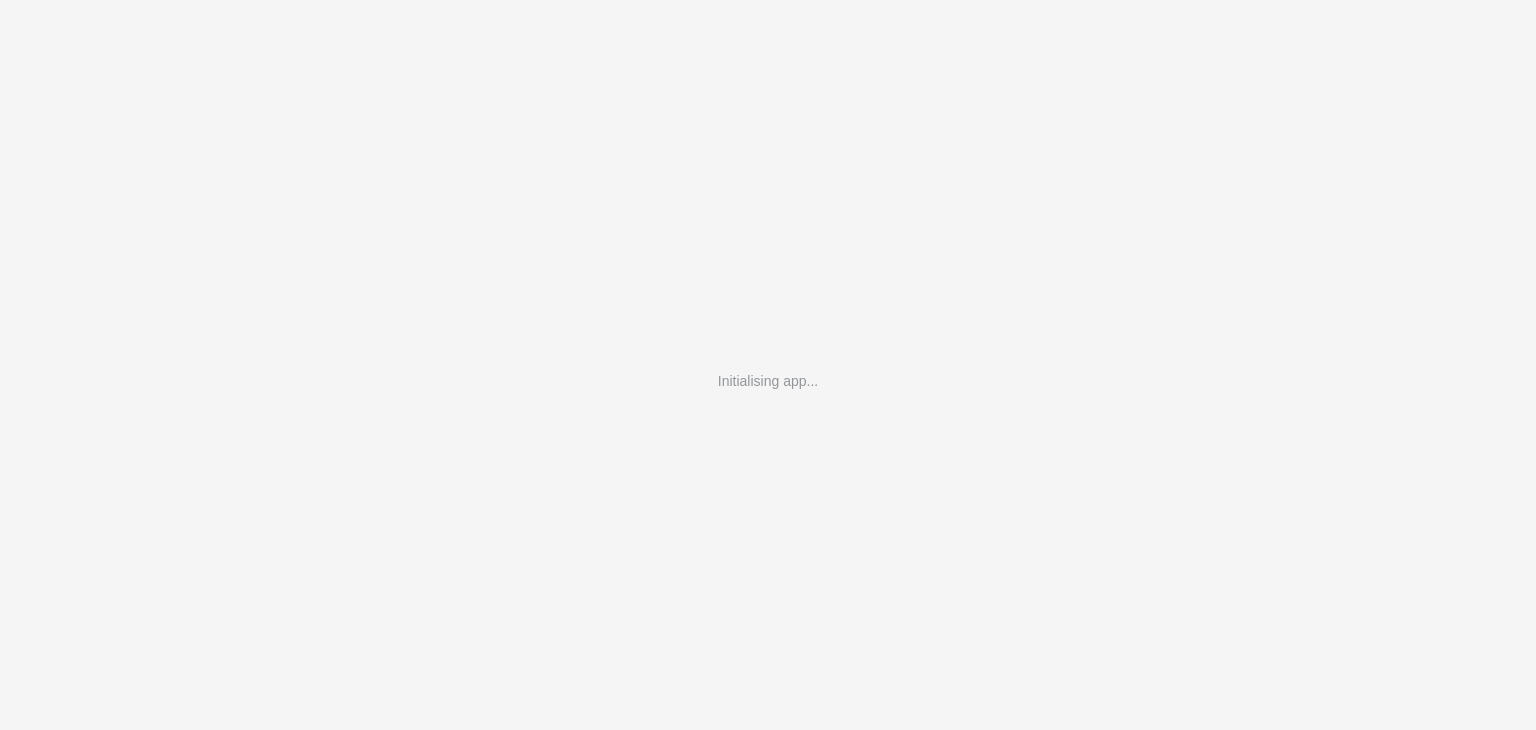 scroll, scrollTop: 0, scrollLeft: 0, axis: both 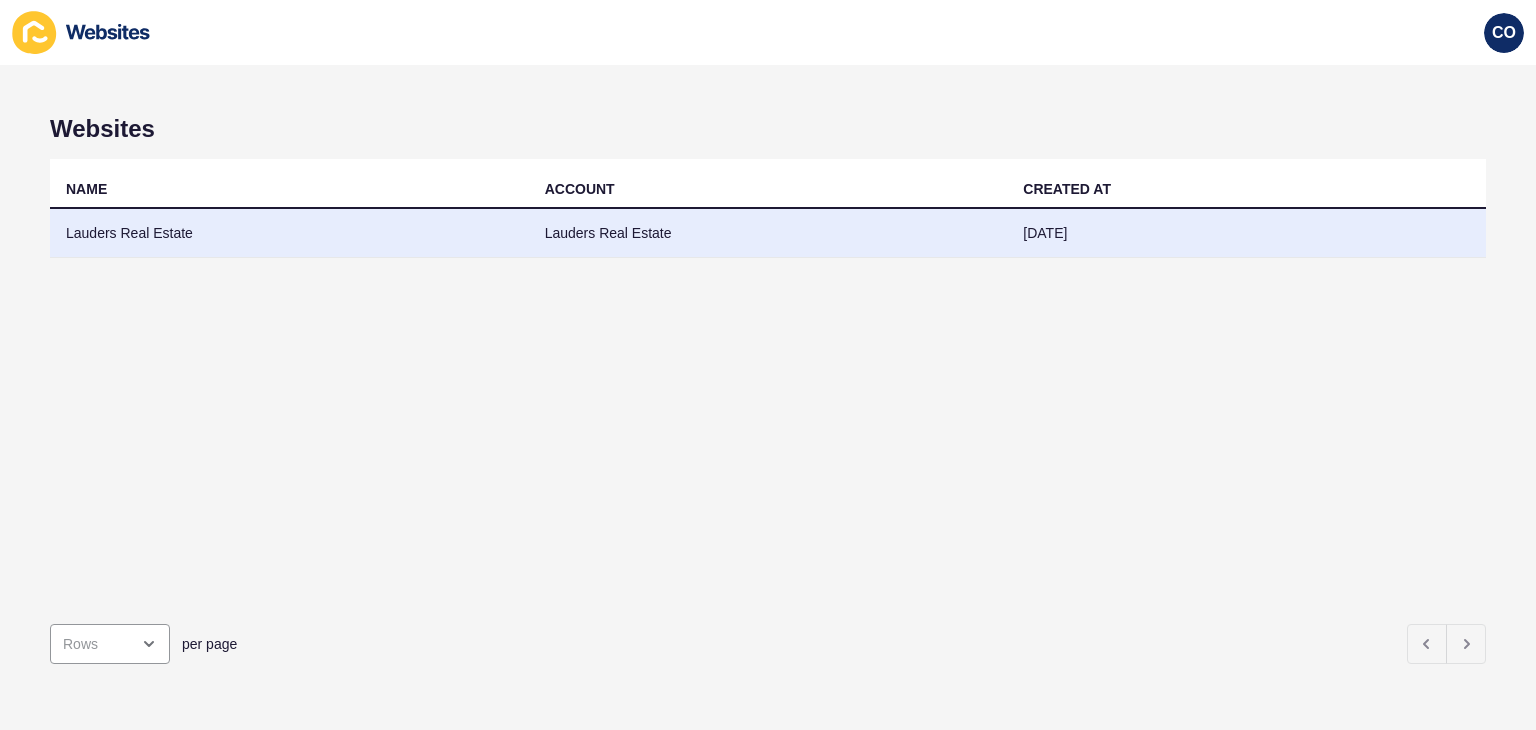 click on "Lauders Real Estate" at bounding box center (289, 233) 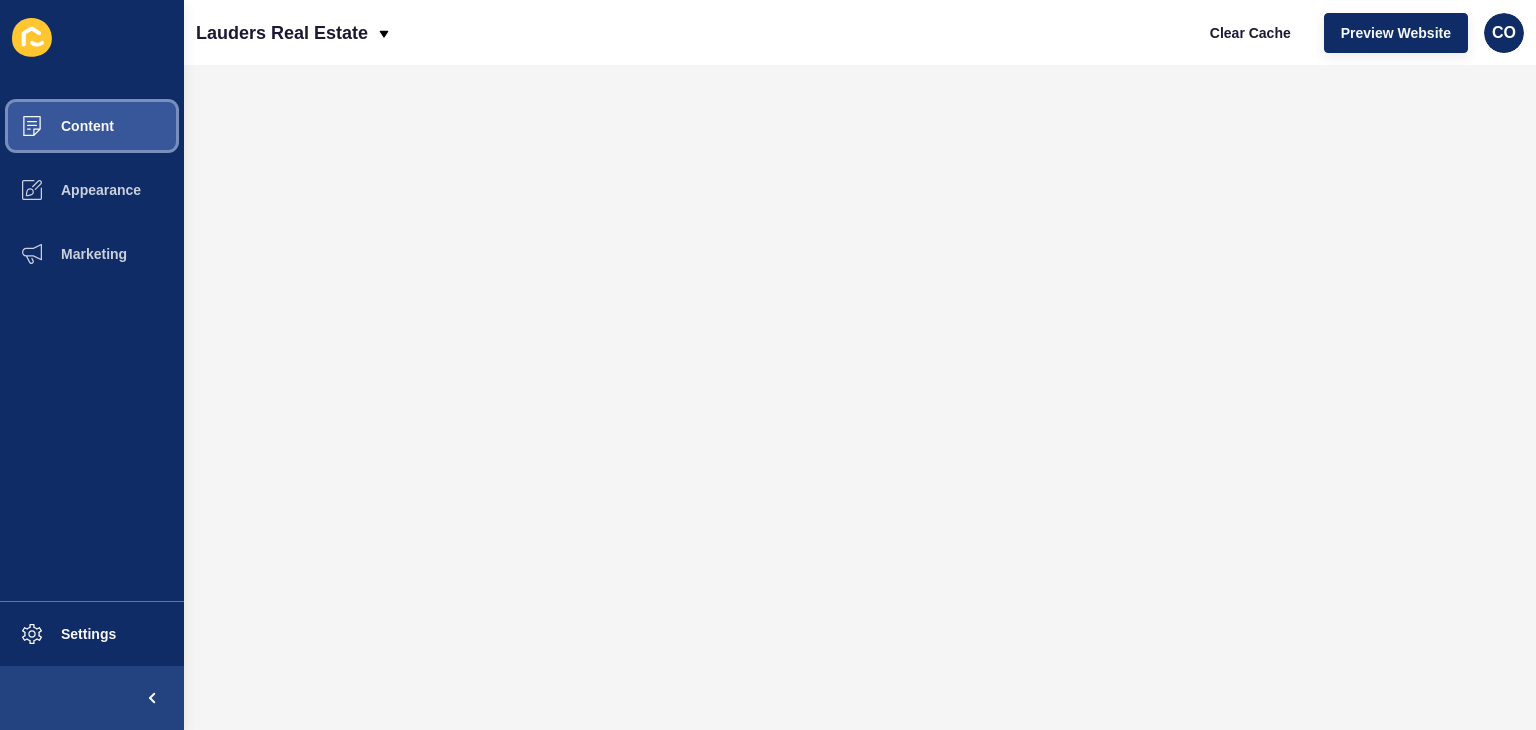 click on "Content" at bounding box center (92, 126) 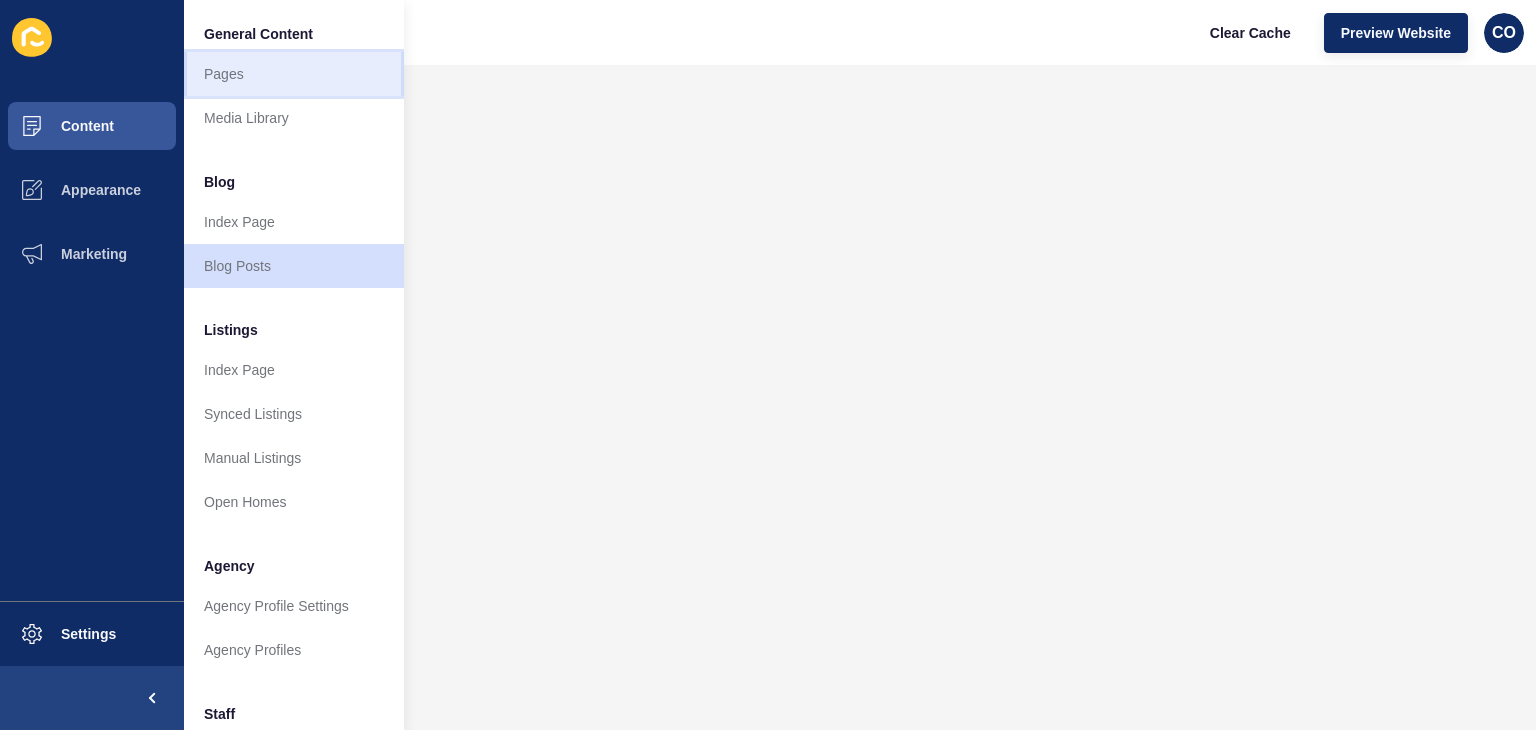 click on "Pages" at bounding box center (294, 74) 